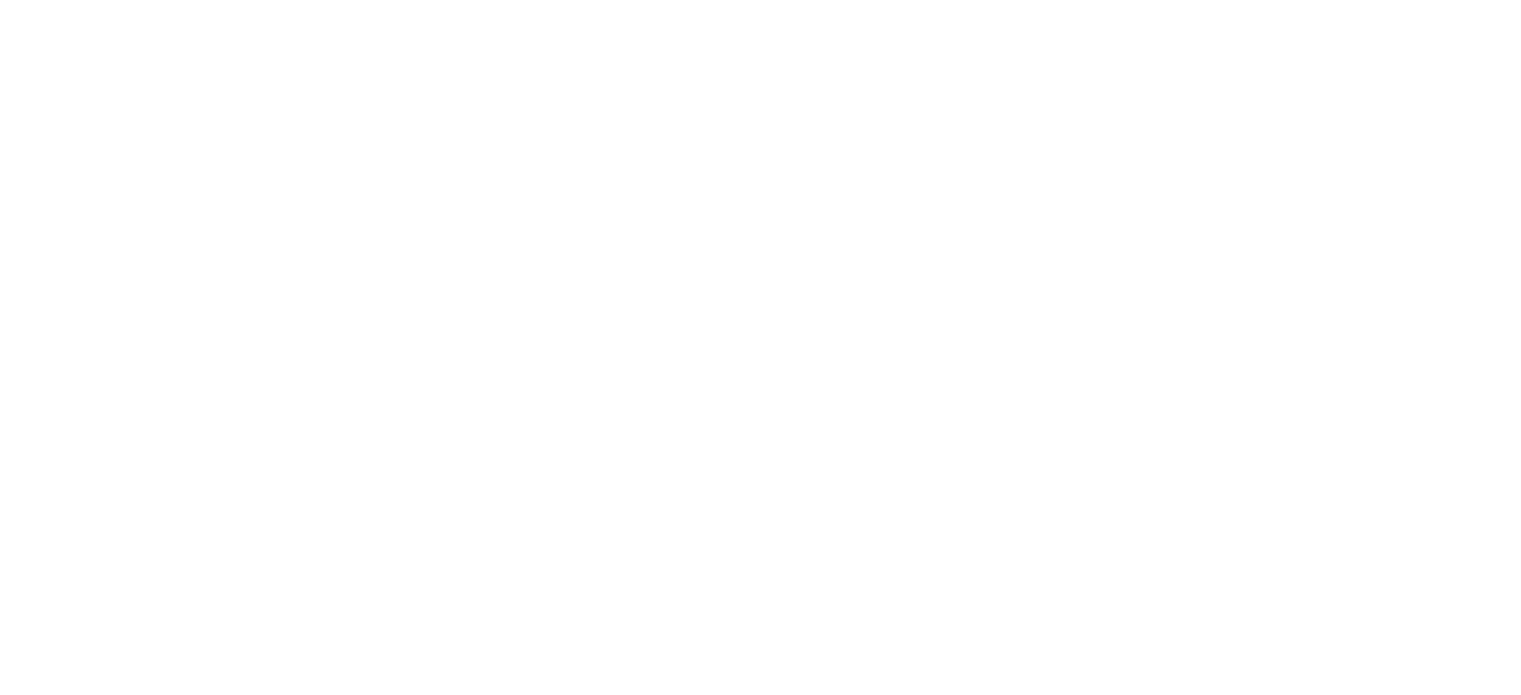 scroll, scrollTop: 0, scrollLeft: 0, axis: both 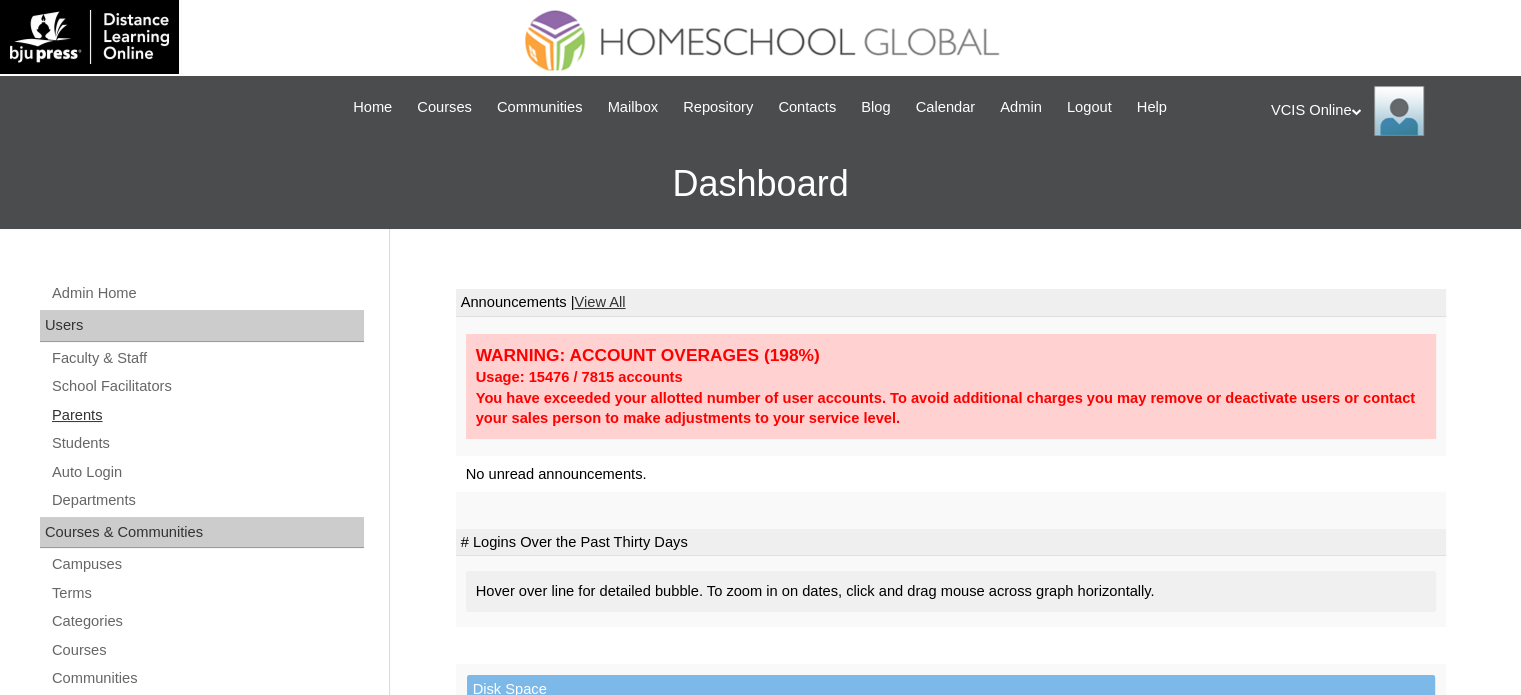 click on "Parents" at bounding box center [207, 415] 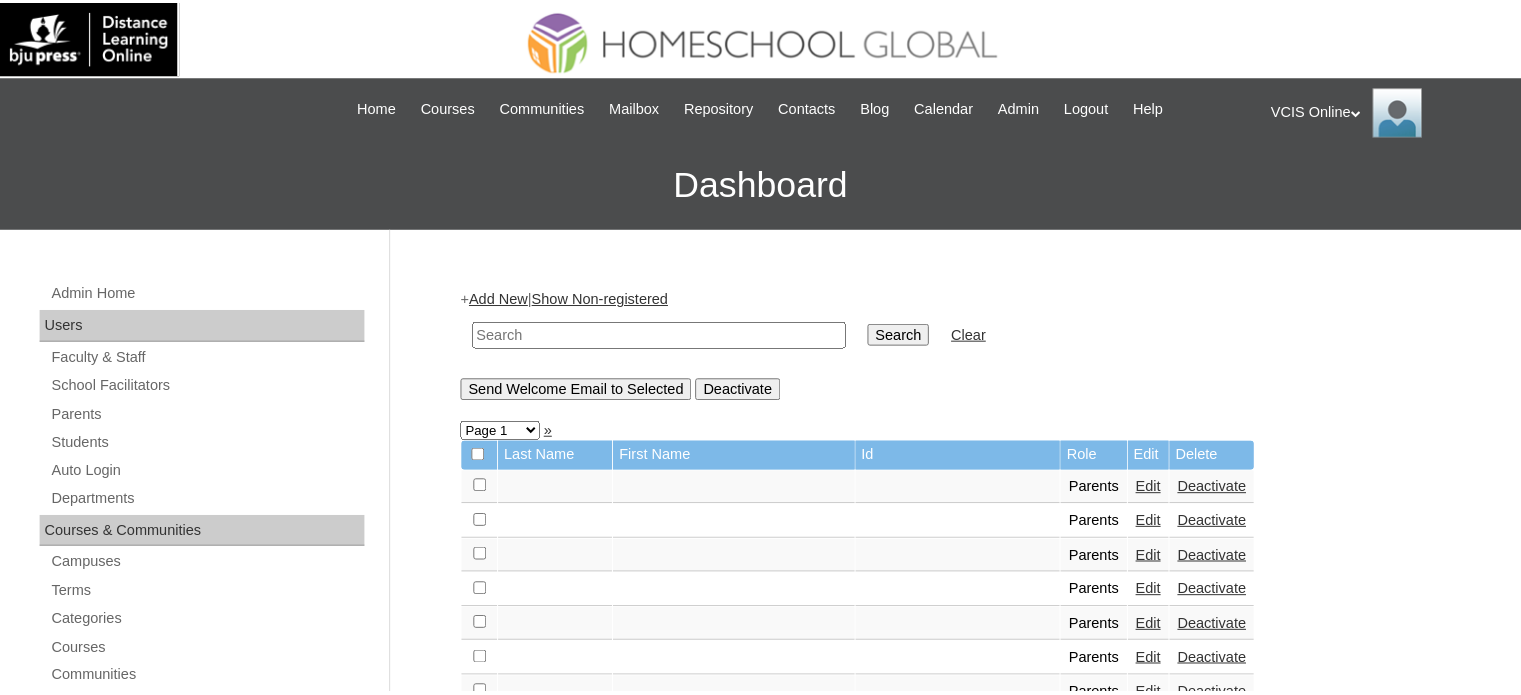 scroll, scrollTop: 0, scrollLeft: 0, axis: both 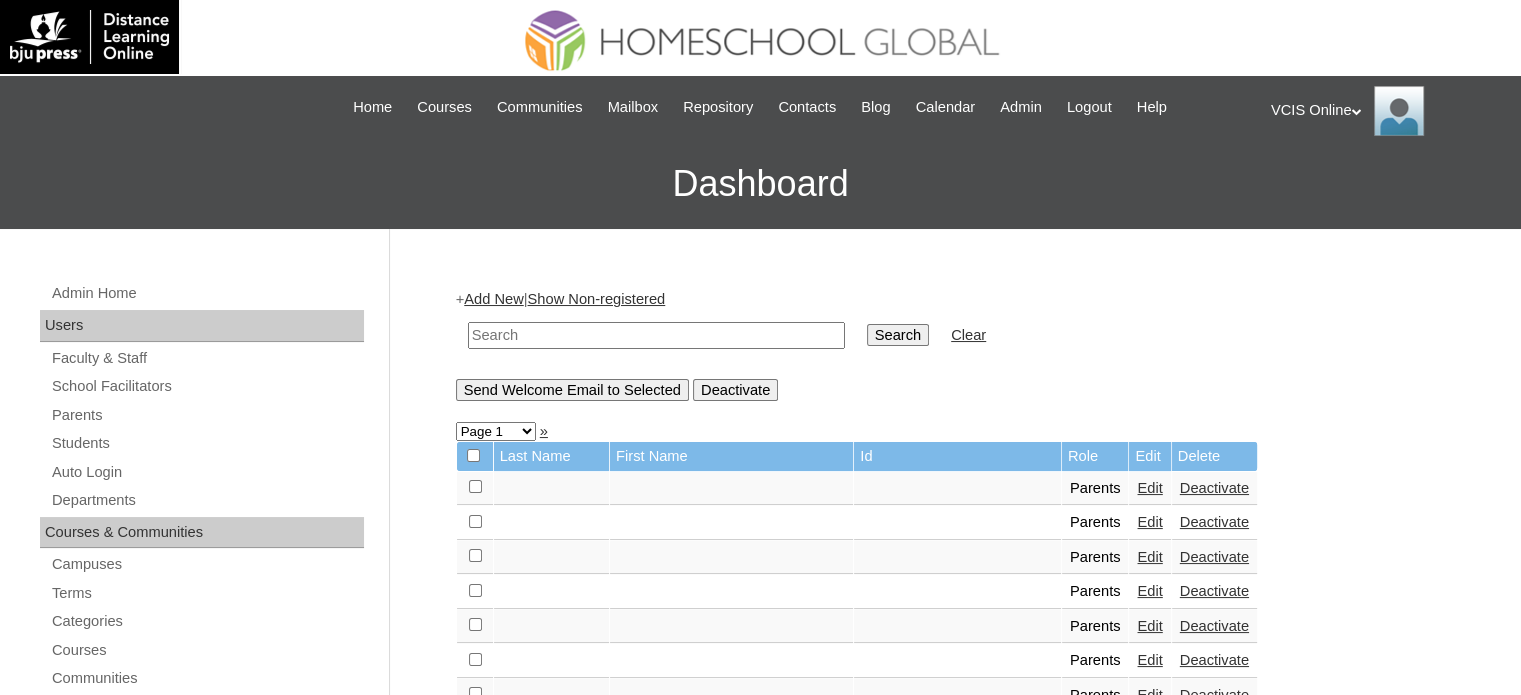 click on "Add New" at bounding box center (493, 299) 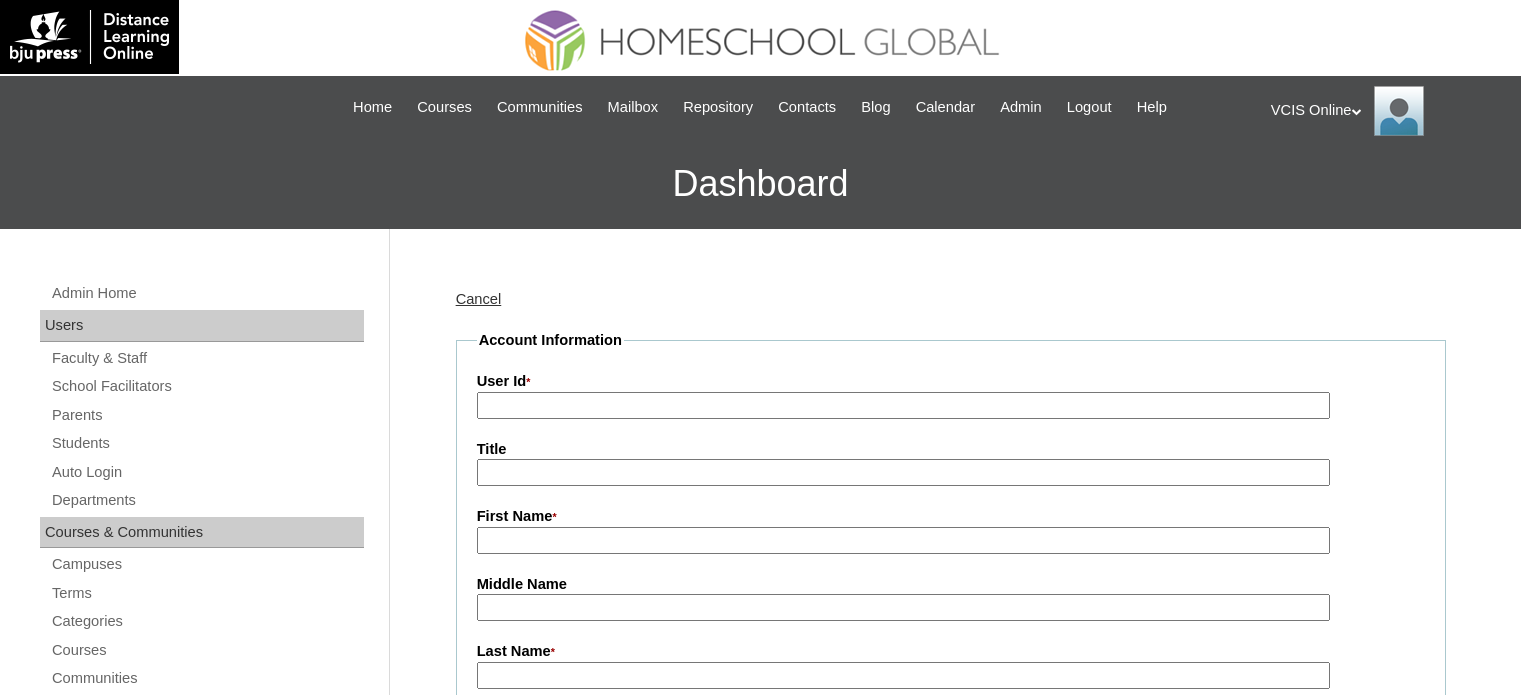 scroll, scrollTop: 0, scrollLeft: 0, axis: both 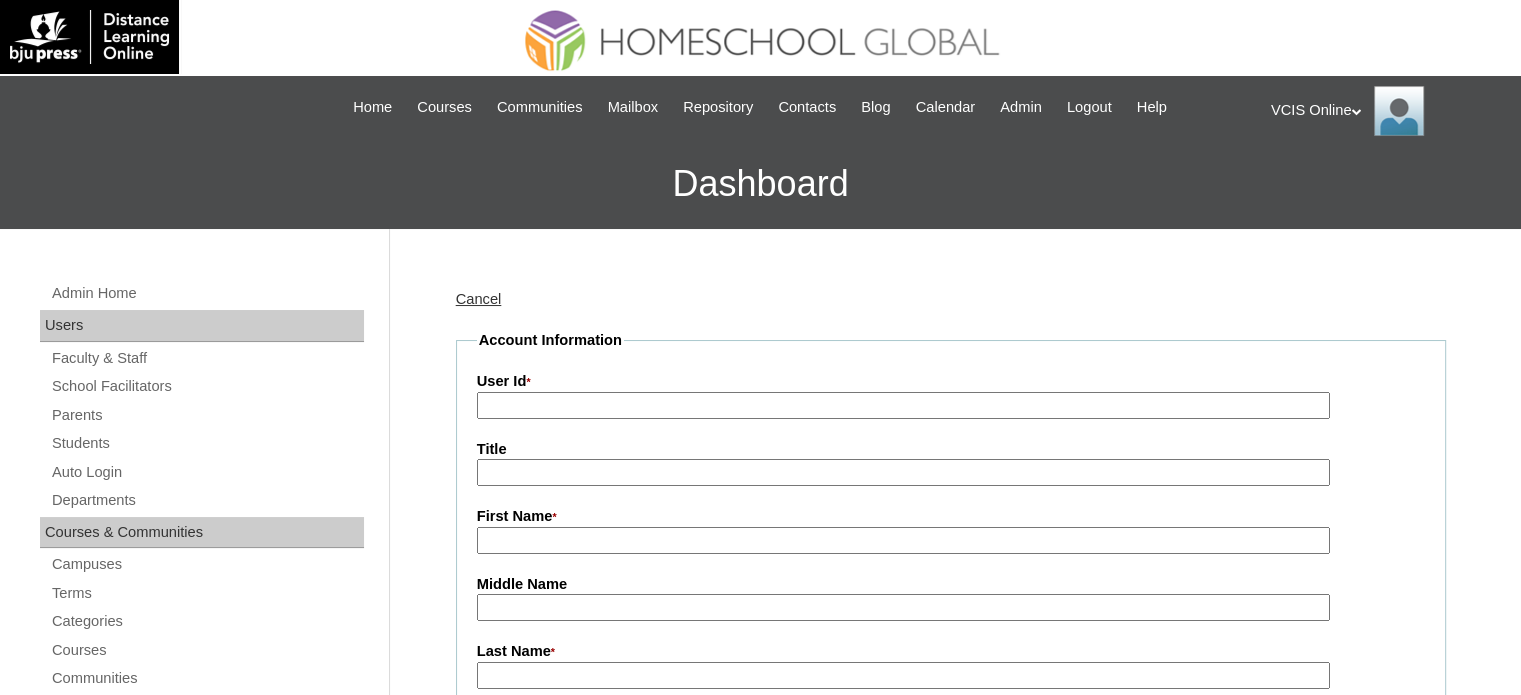 click on "User Id  *" at bounding box center [903, 405] 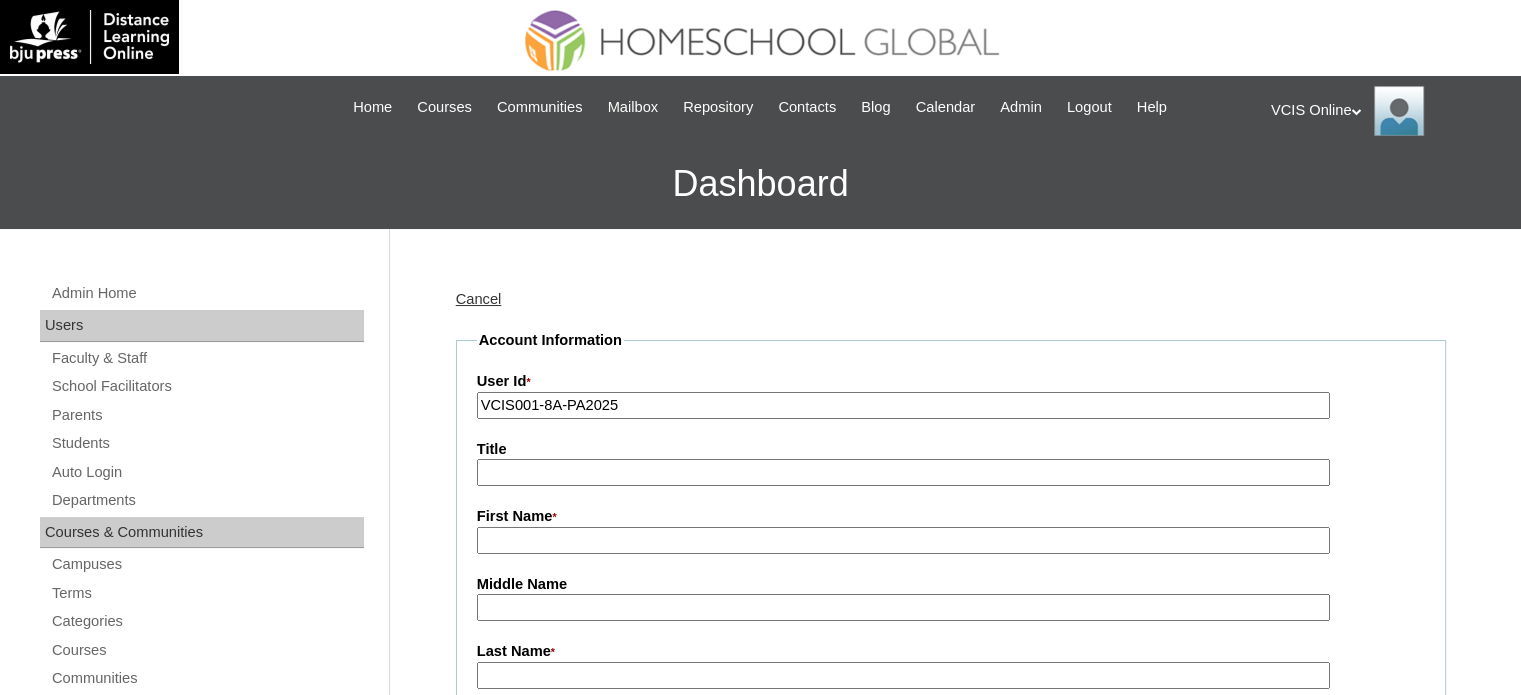 type on "VCIS001-8A-PA2025" 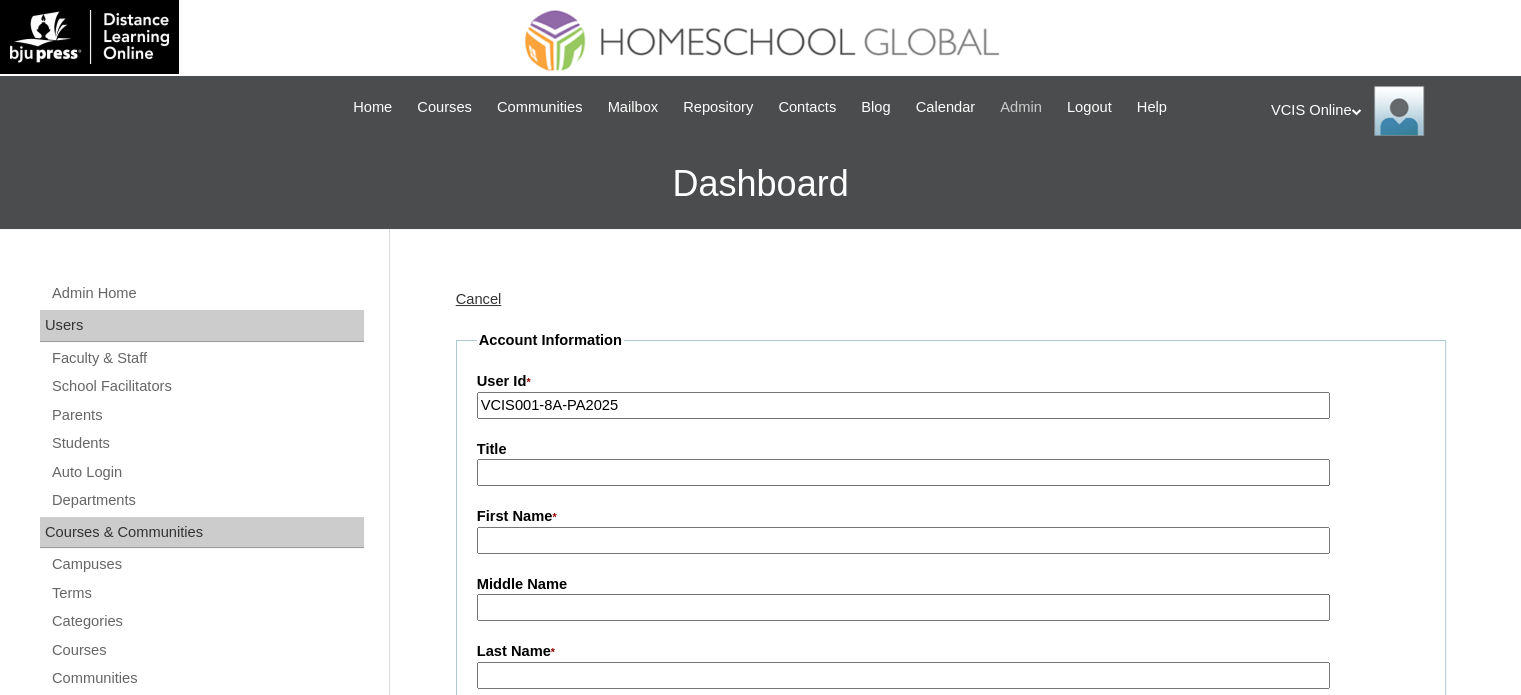 click on "Admin" at bounding box center (1021, 107) 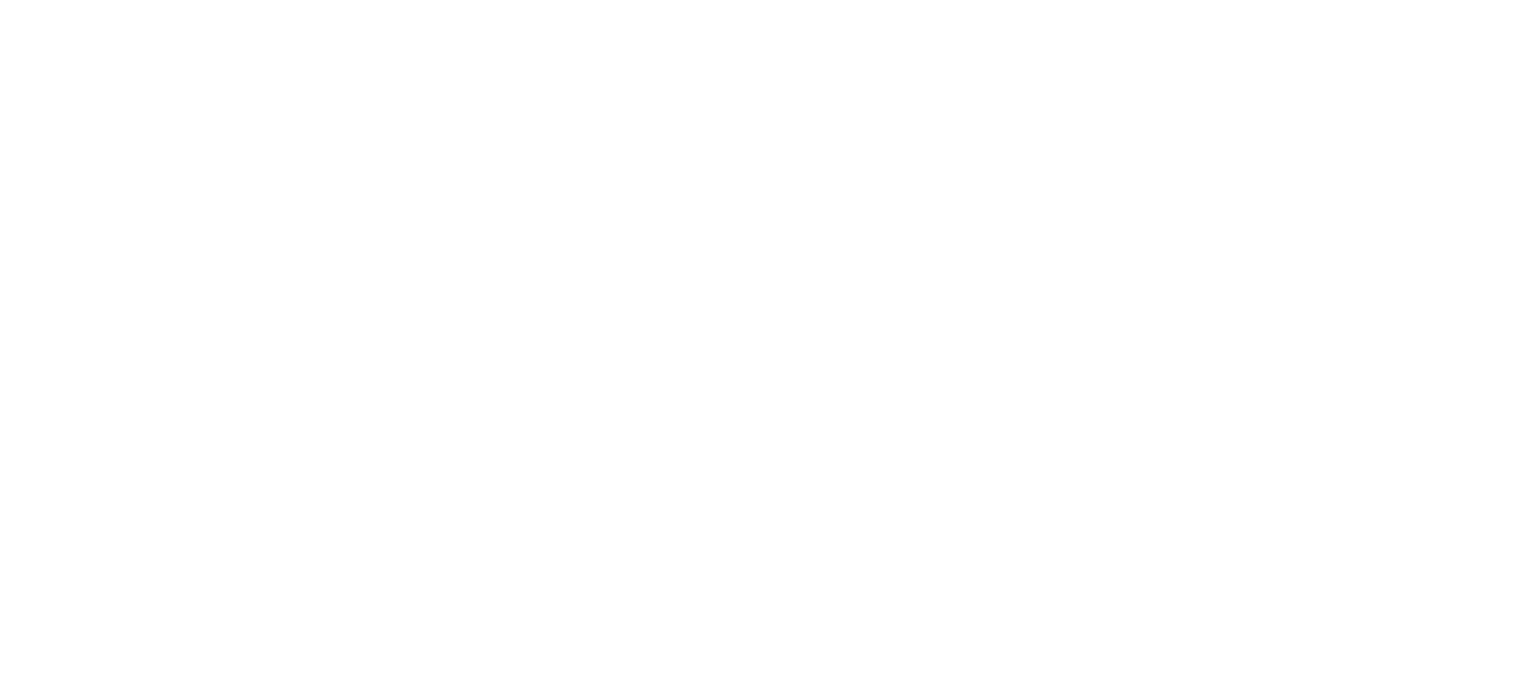 scroll, scrollTop: 0, scrollLeft: 0, axis: both 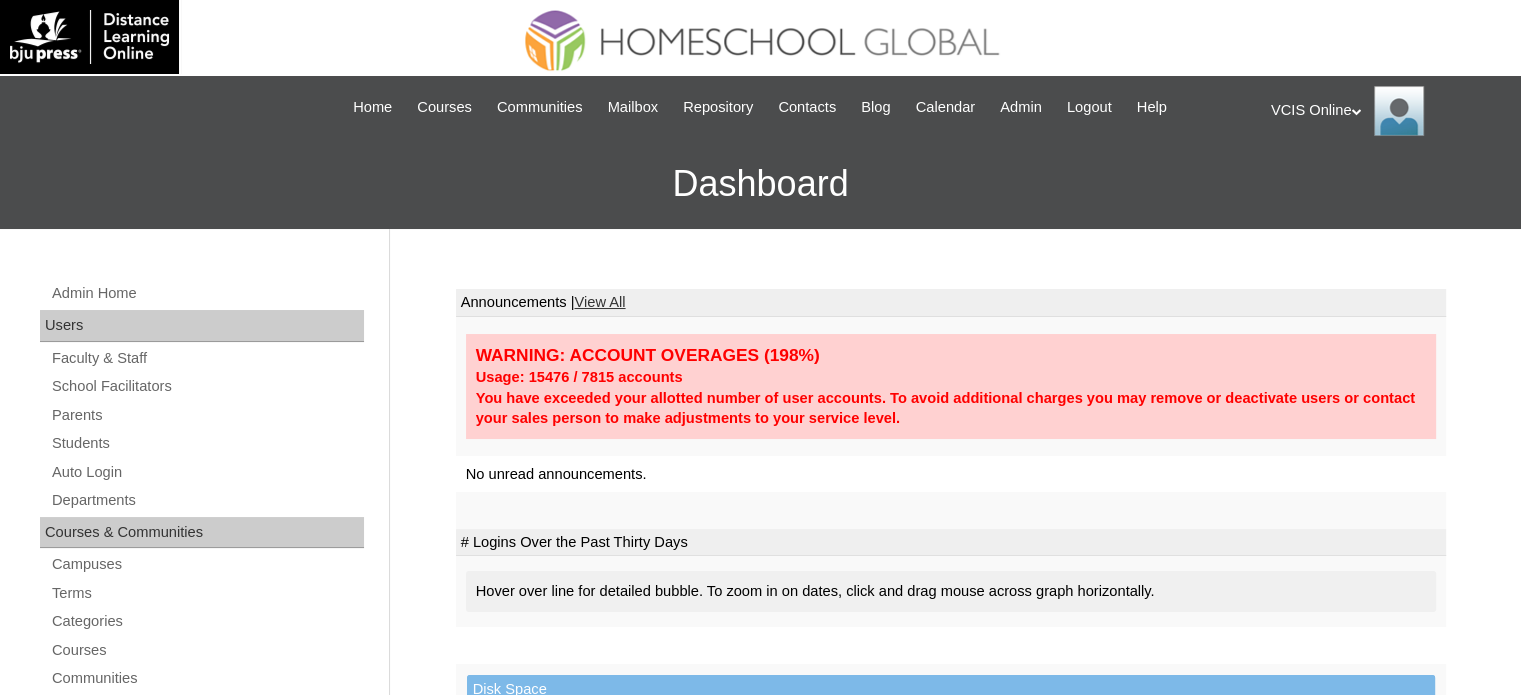 click on "Admin Home
Users
Faculty & Staff
School Facilitators
Parents
Students
Auto Login
Departments
Courses & Communities
Campuses
Terms
Categories
Courses
Communities
Reports
Tools
Alerts
Abuse Reports
Course Evaluations
Import / Export
Clone Tools
Settings
End Users Session
Language Pack Editor
Test Admins
Login Code
Design
Stylesheet
Image Uploader
Lesson Icons
Update Banner
Reports
Faculty Logins
Student Logins
Student Engagements
Expiring Enrollments
Email Logs
Autoconvert Logs
Certificates
Language Filter
Dormant Students
Query Builder
Support
Internal Help Desk" at bounding box center [204, 927] 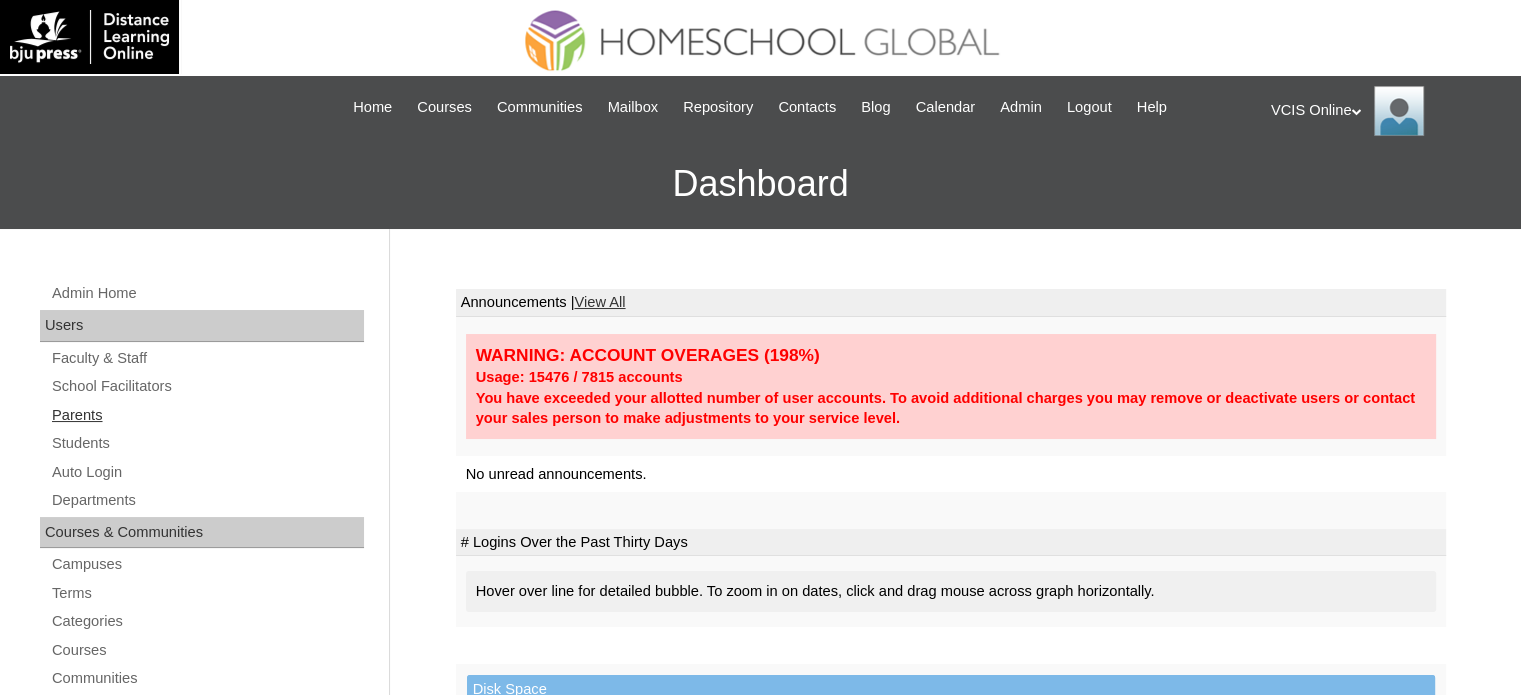 click on "Parents" at bounding box center [207, 415] 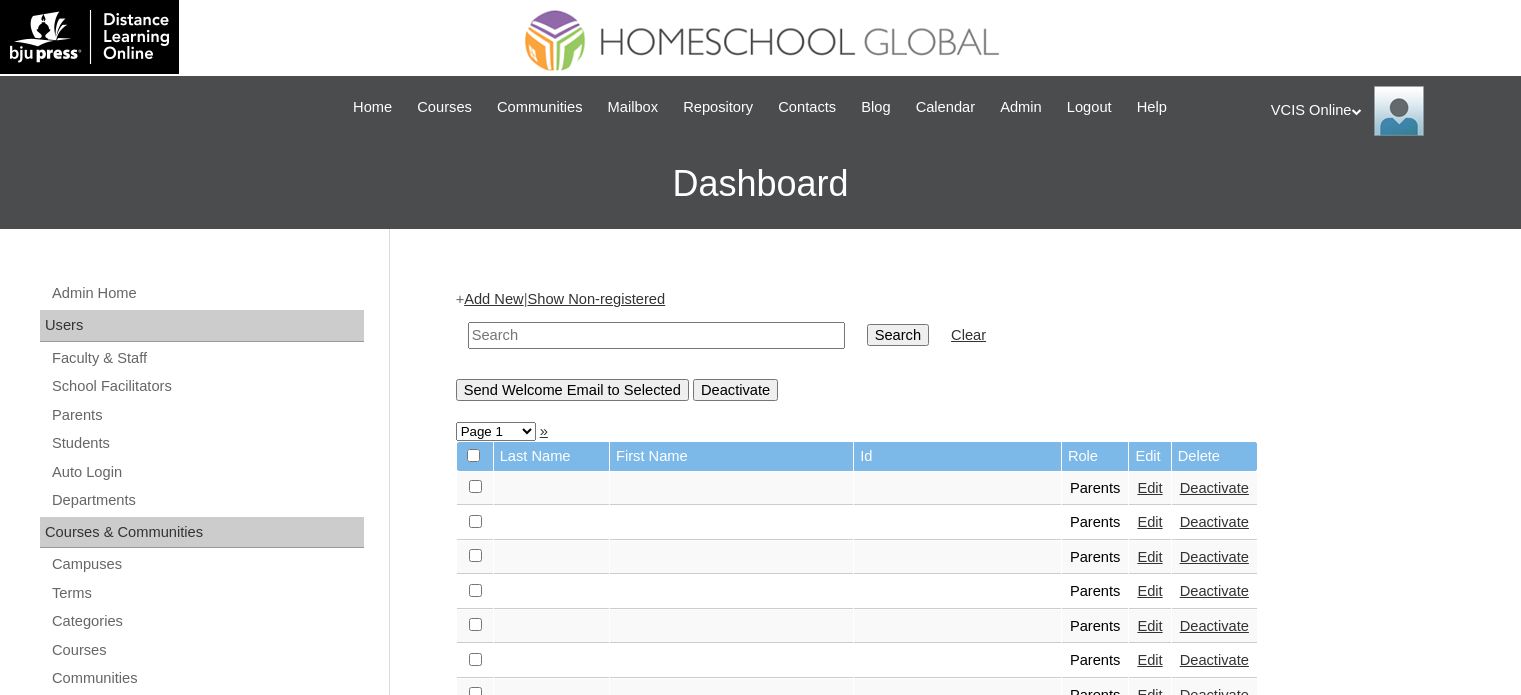 scroll, scrollTop: 0, scrollLeft: 0, axis: both 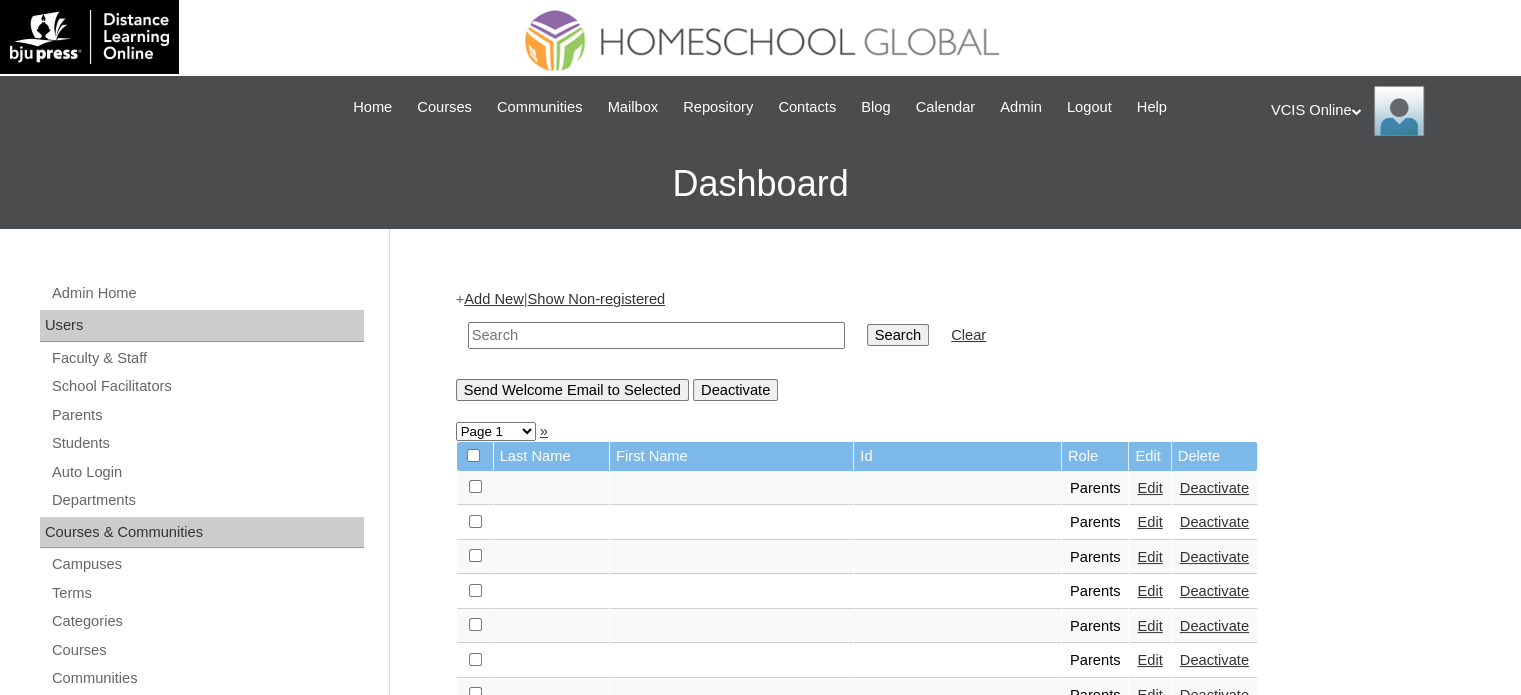 click on "Add New" at bounding box center [493, 299] 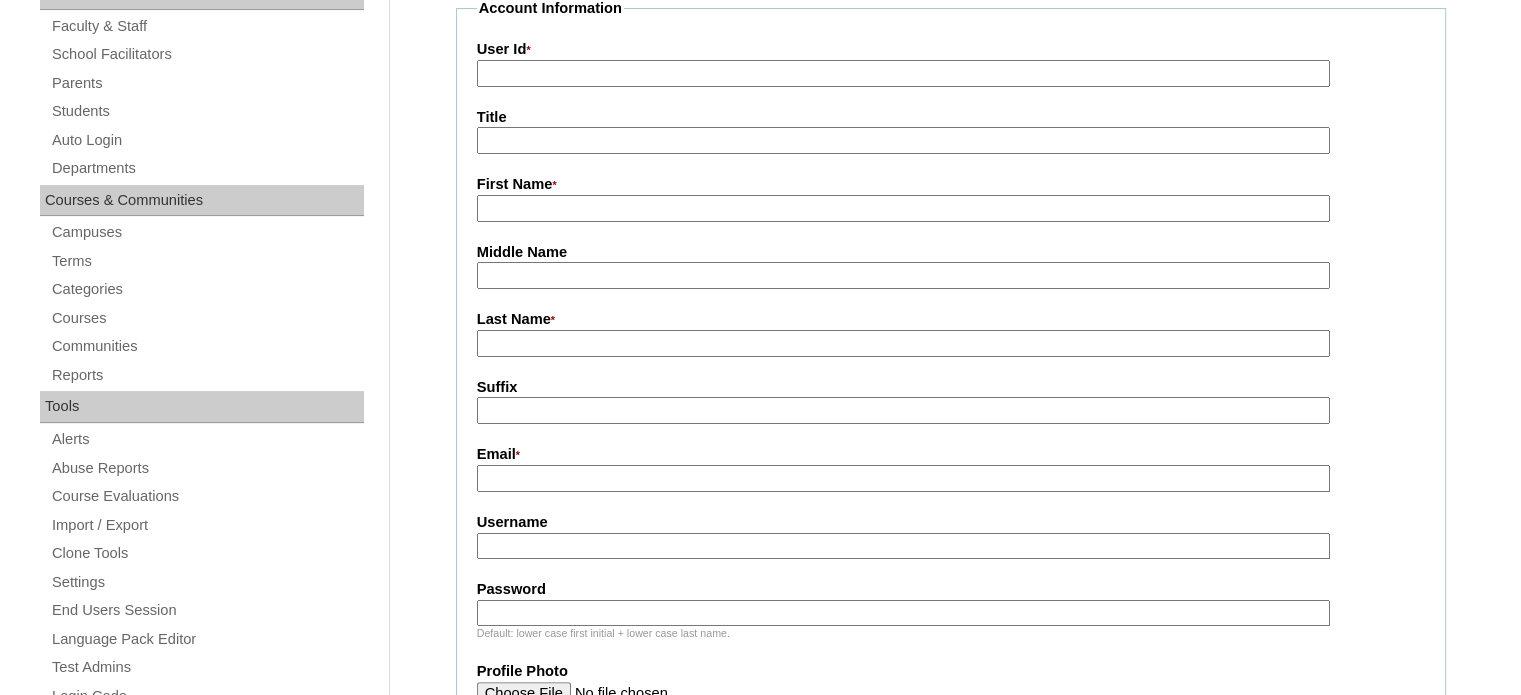scroll, scrollTop: 300, scrollLeft: 0, axis: vertical 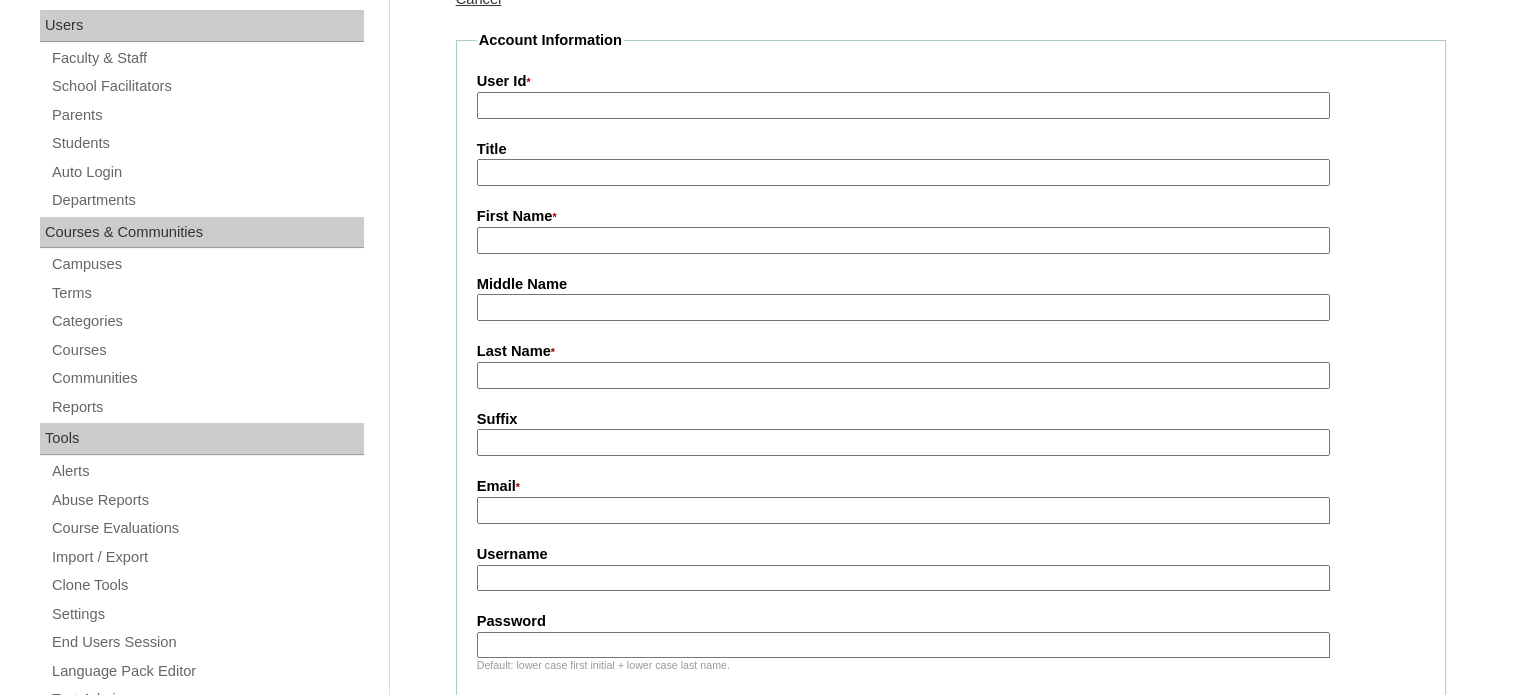 click on "Account Information
User Id  *
Title
First Name  *
Middle Name
Last Name  *
Suffix
Email  *
Username
Password
Default: lower case first initial + lower case last name.
Profile Photo
User Type
Faculty Staff Student Parents School Facilitators
Repository Access
On Off
Active
Active Inactive
AdministratorNotes
Rich Text Editor, AdministratorNotes Editor toolbars Document   Source Clipboard/Undo   Cut   Copy   Paste   Paste as plain text   Paste from Word Links   Link   Unlink others   Add Image Paragraph   Insert/Remove Numbered List   Insert/Remove Bulleted List   Decrease Indent   Increase Indent   Block Quote   Align Left   Center   Align Right   Justify Tools   Maximize   Show Blocks Styles Styles Styles Format Format Font Font Size Size Basic Styles   Bold   Italic   Underline" at bounding box center (951, 666) 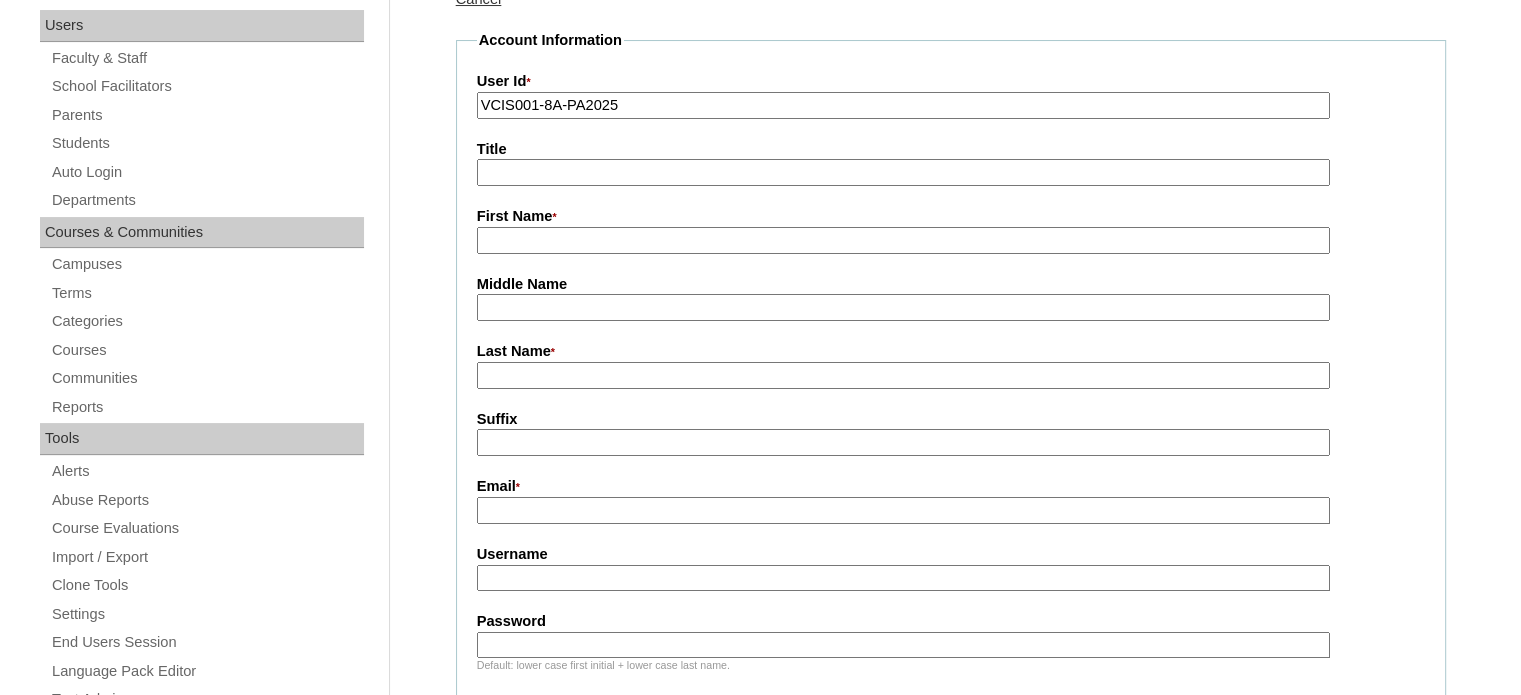 type on "VCIS001-8A-PA2025" 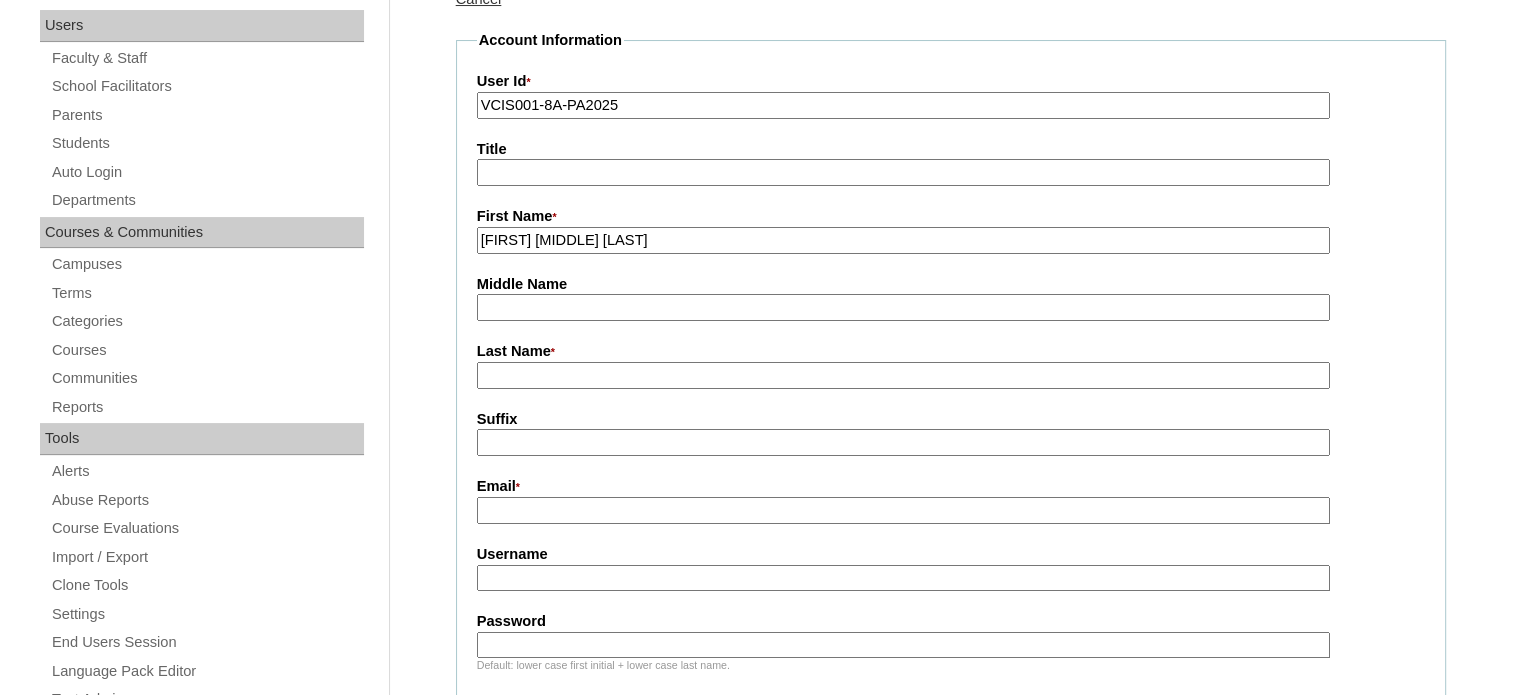 type on "Patricia May Siy" 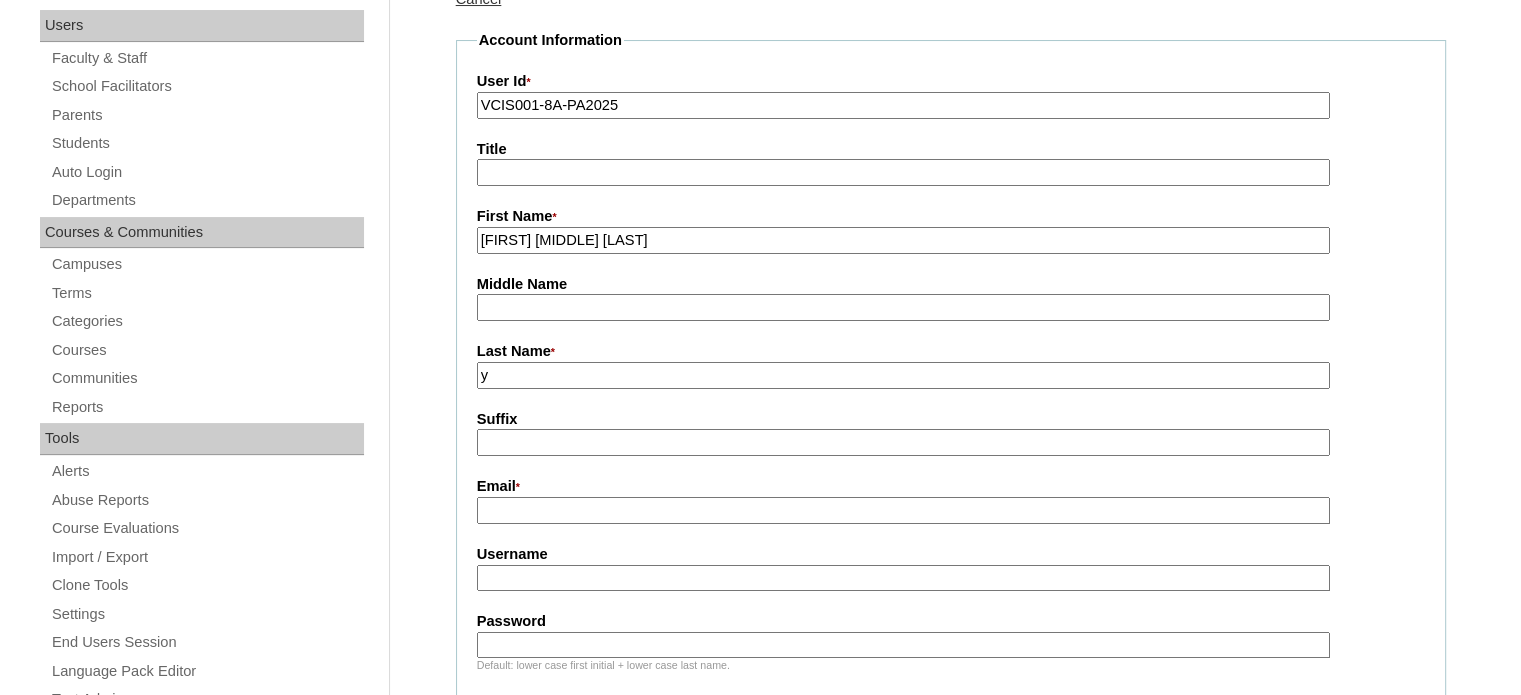 type on "y" 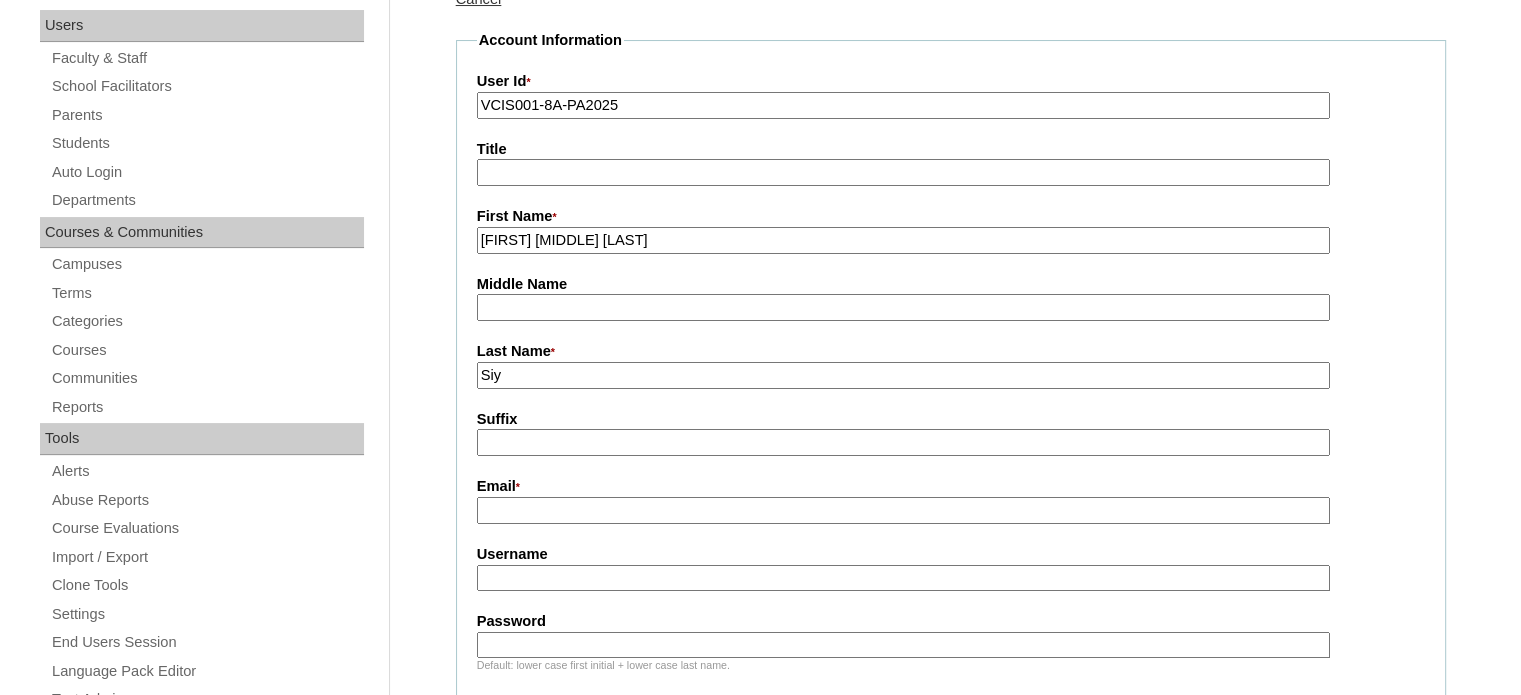 type on "Siy" 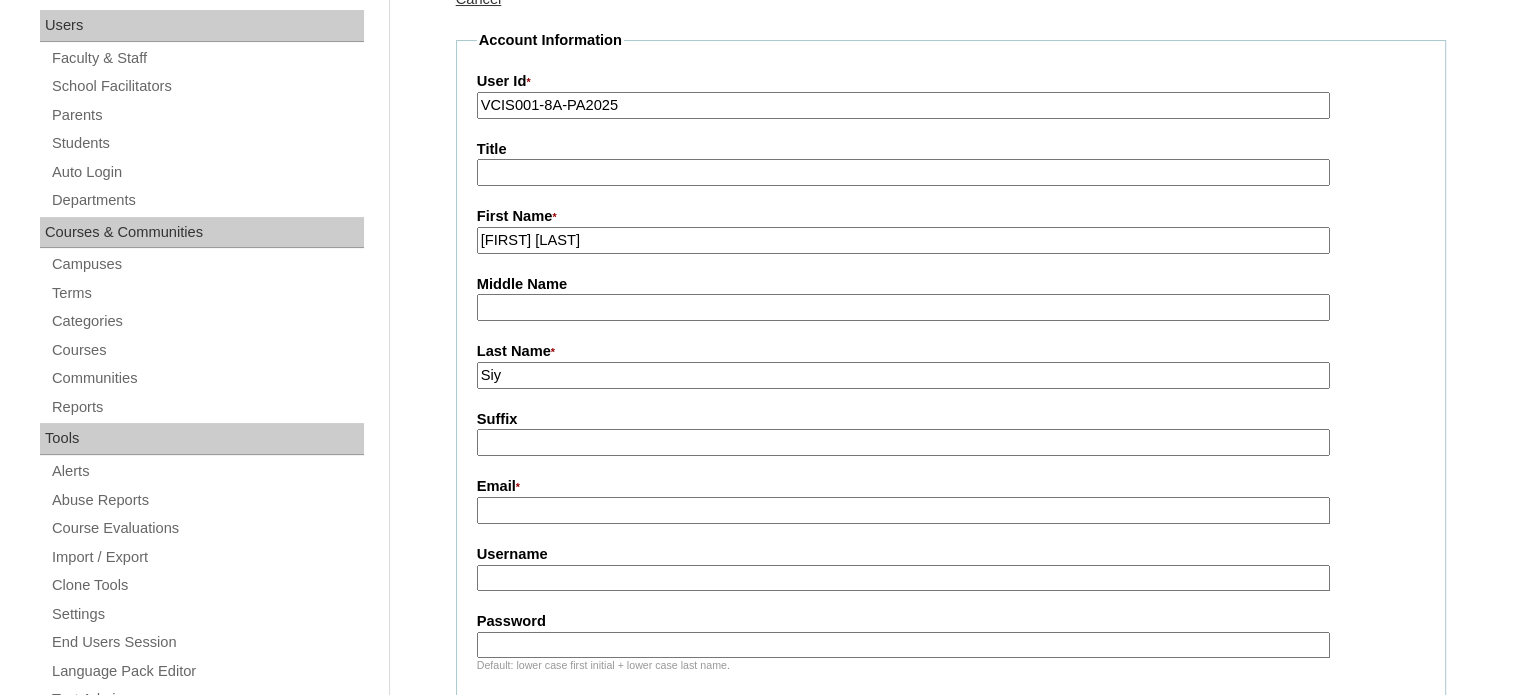 type on "[FIRST] [LAST]" 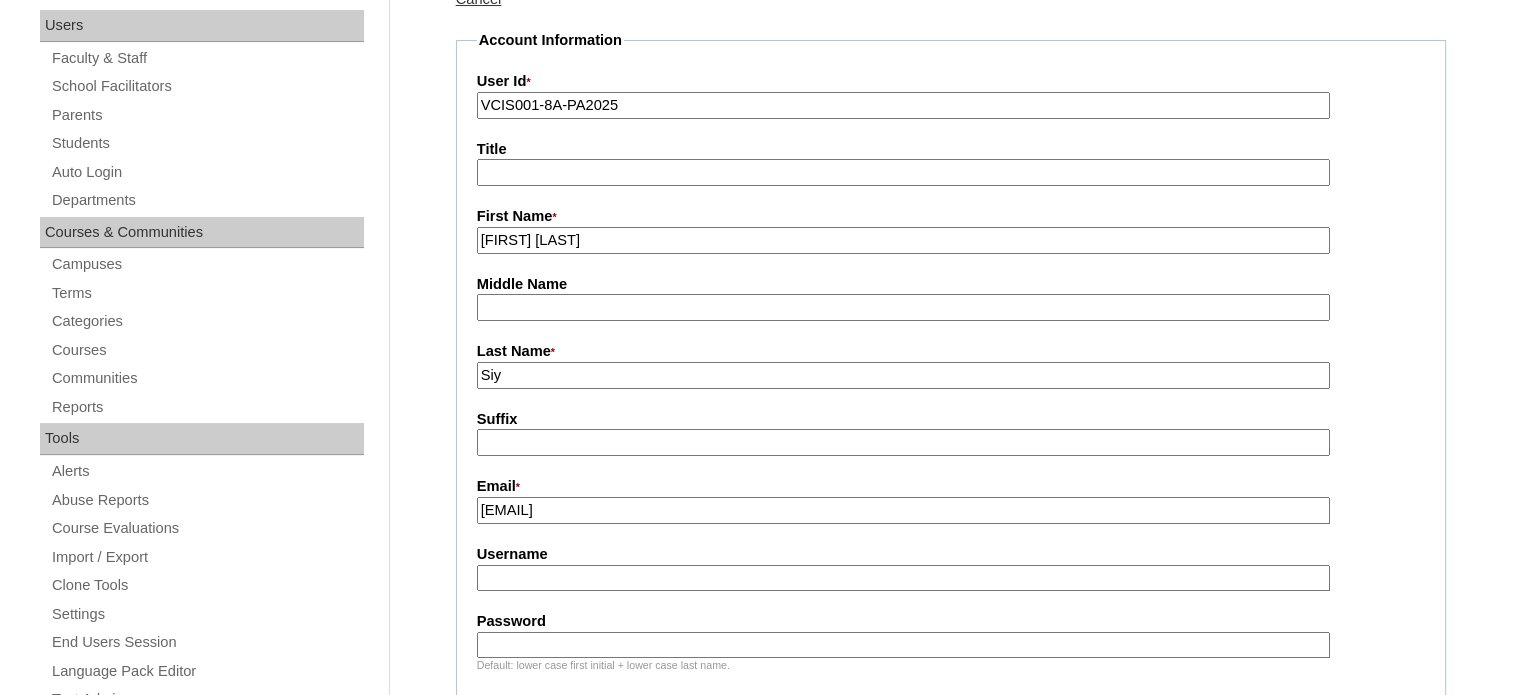type on "patmaysiy@yahoo.com" 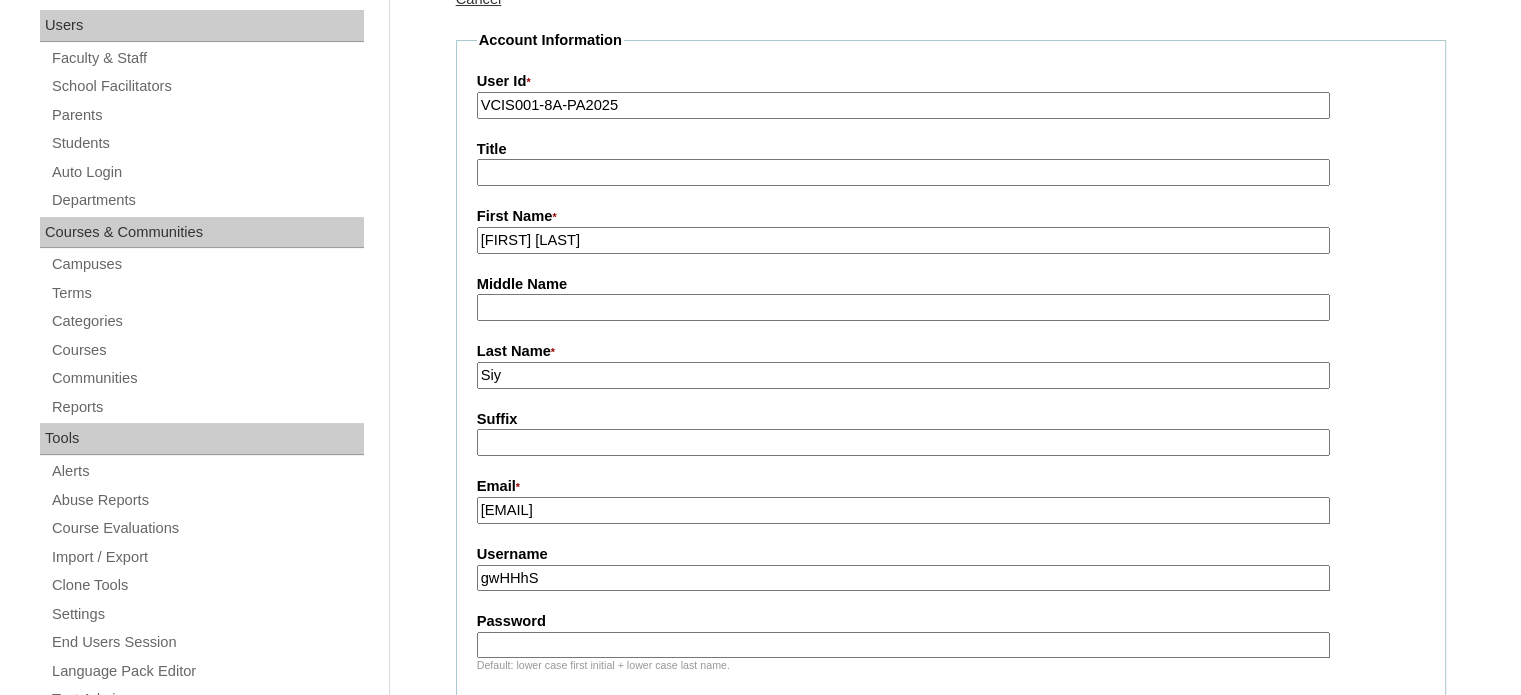 type on "gwHHhS" 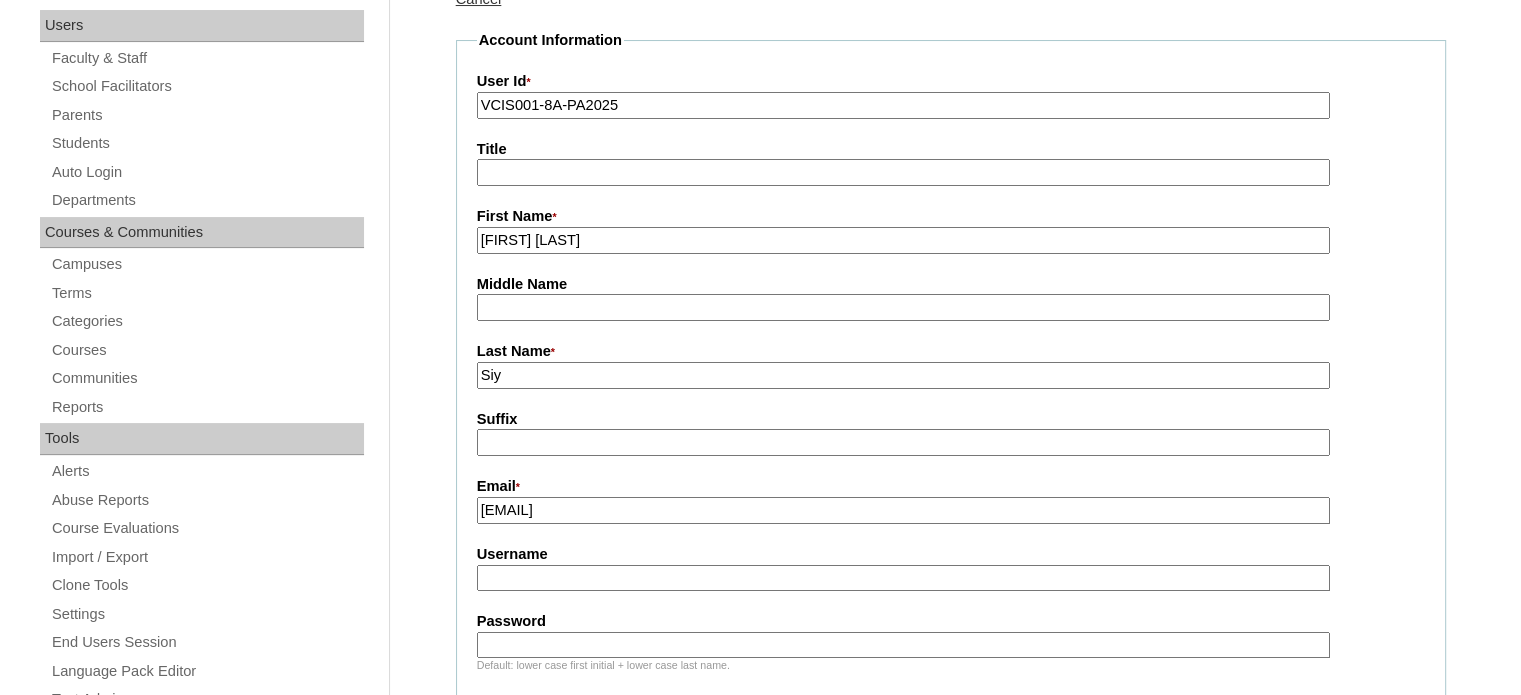paste on "psiy2025" 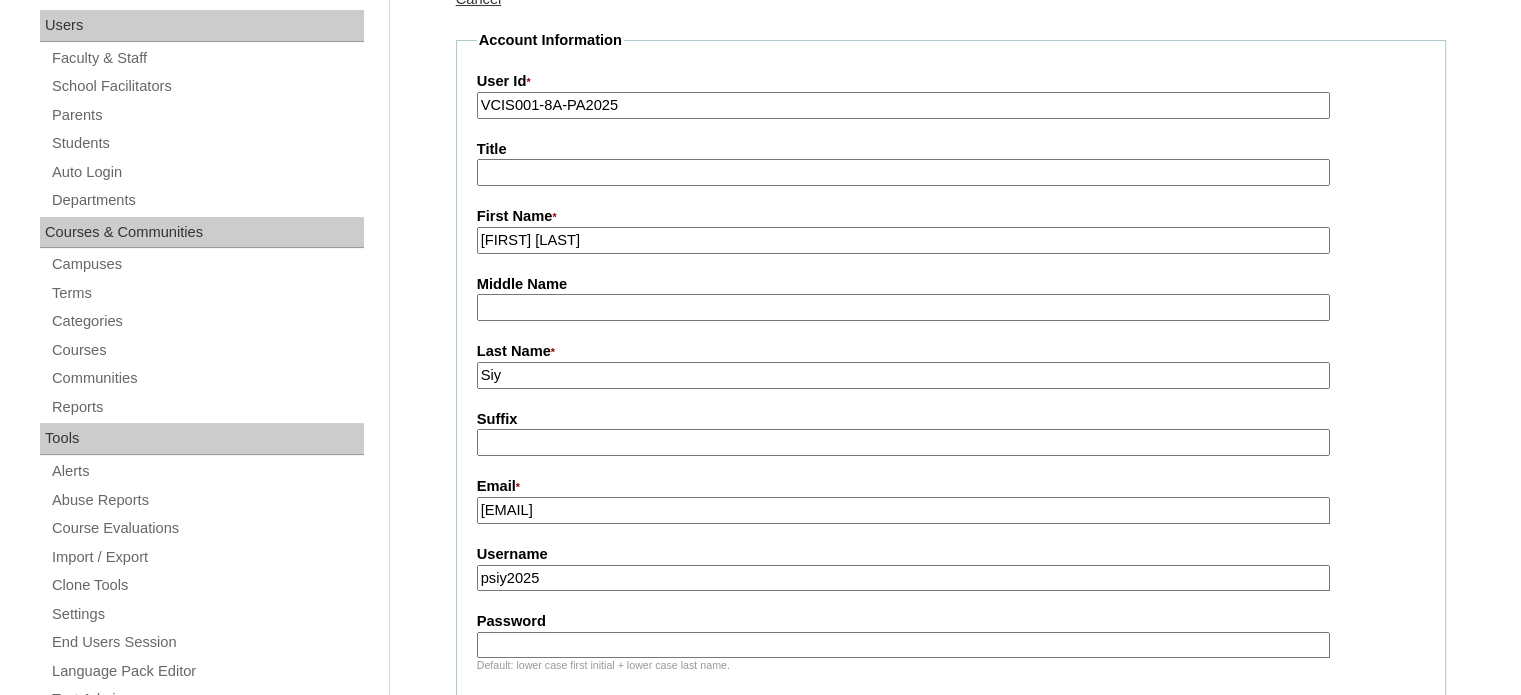 type on "psiy2025" 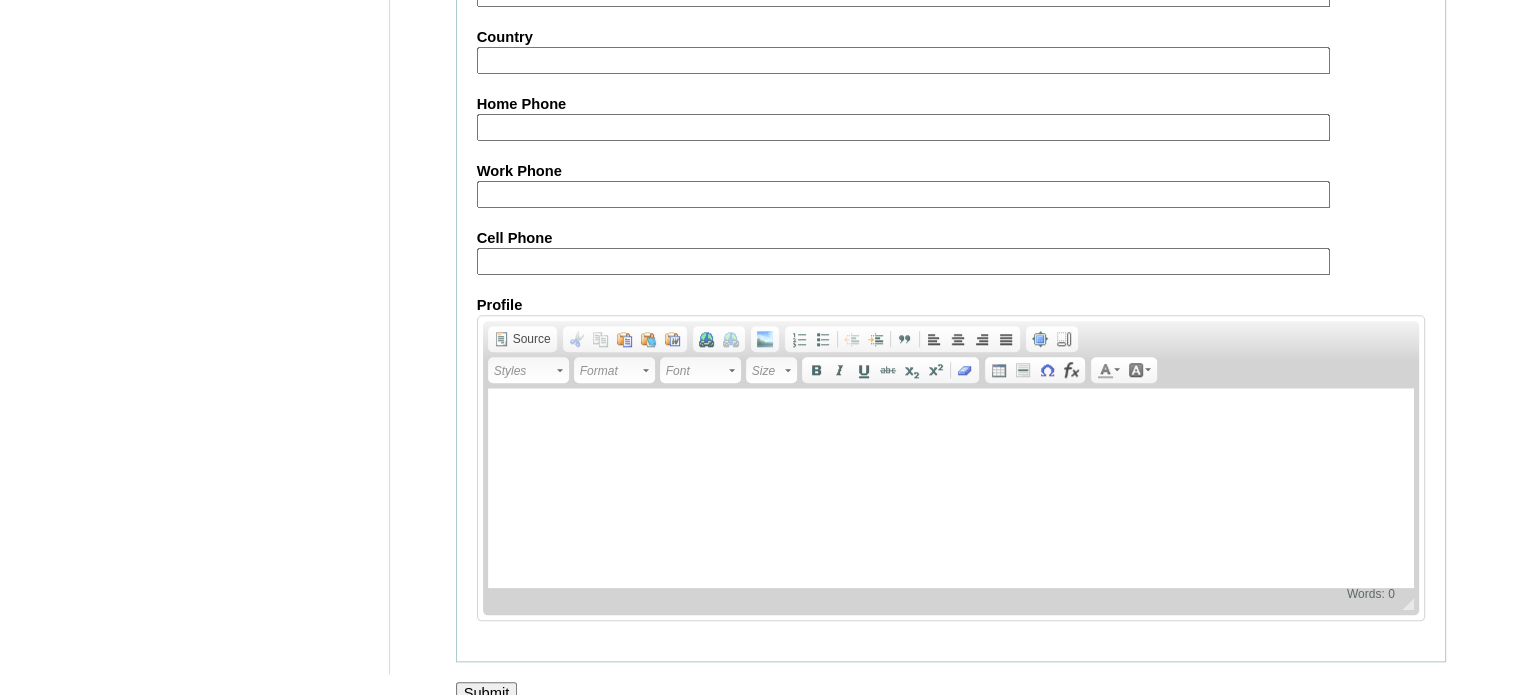 scroll, scrollTop: 1987, scrollLeft: 0, axis: vertical 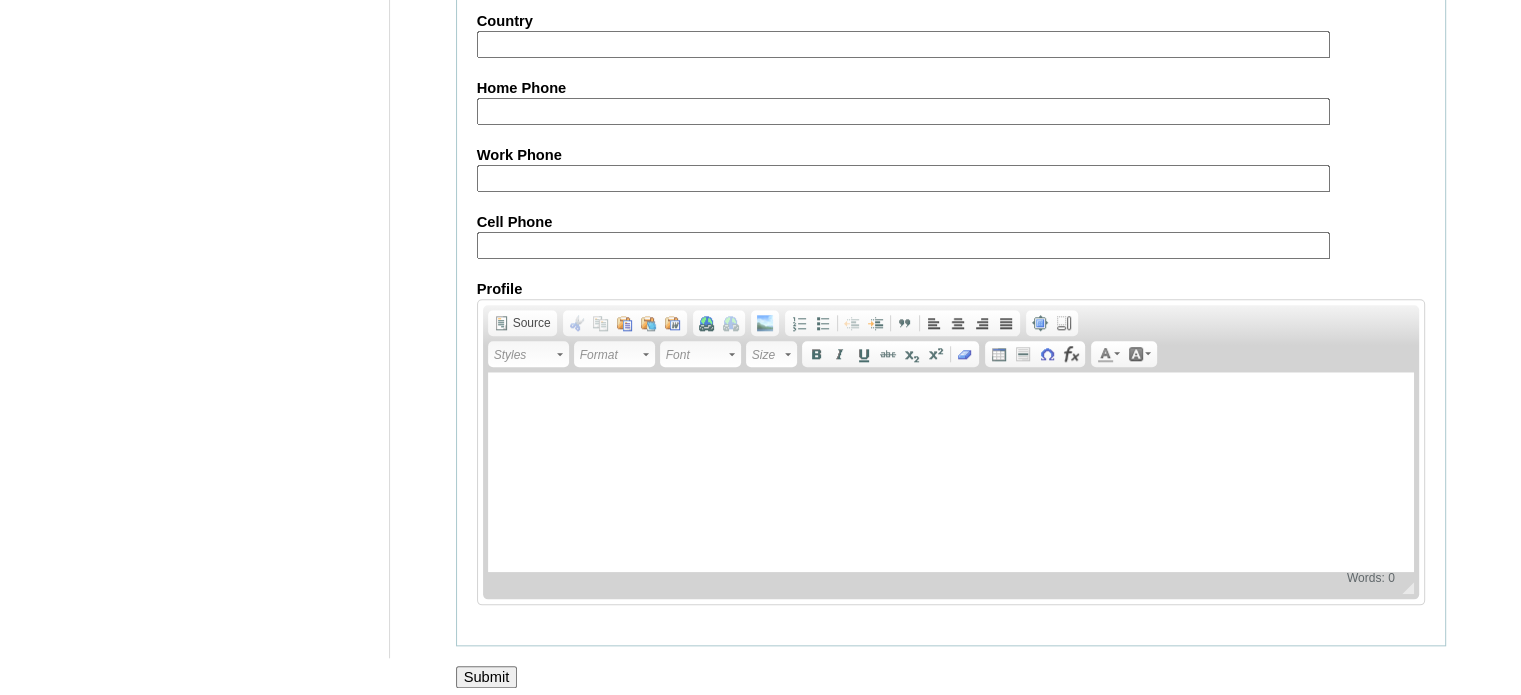 type on "gwHHhS" 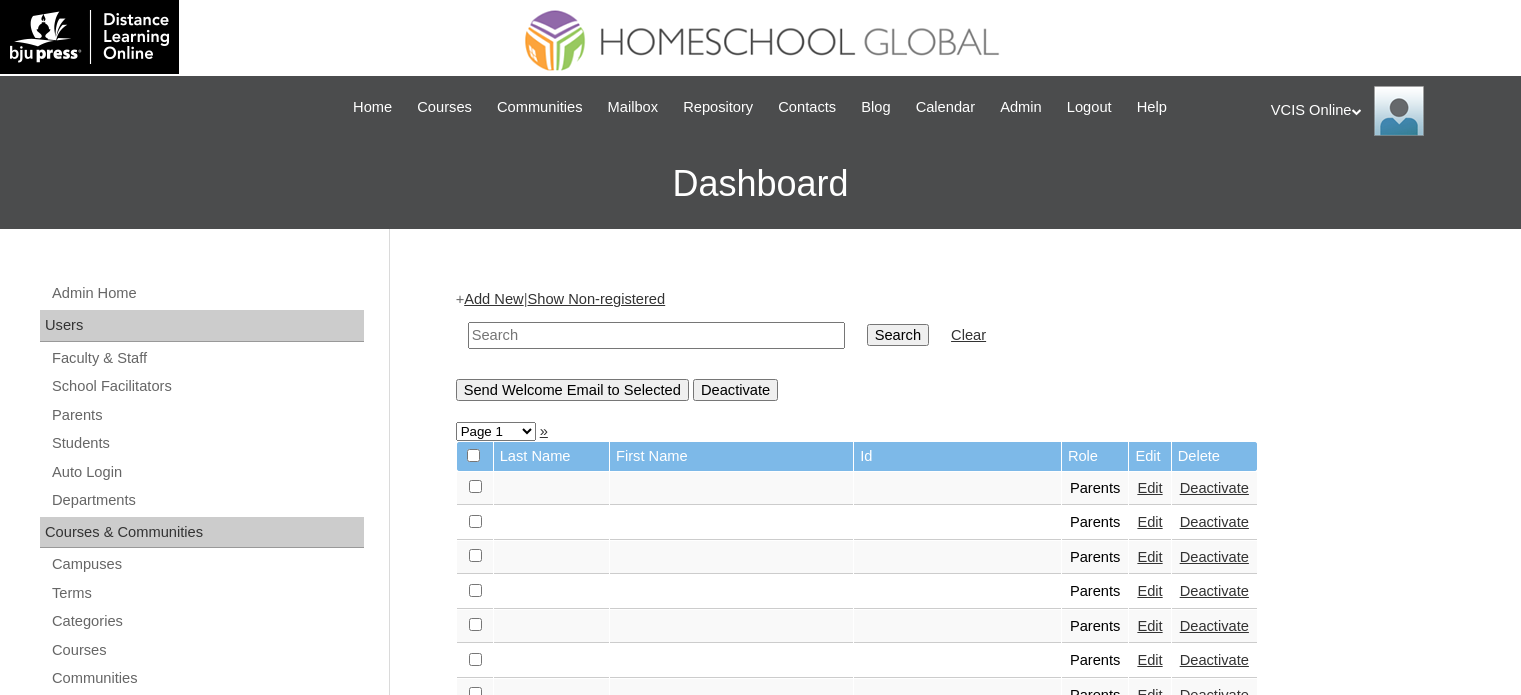 scroll, scrollTop: 0, scrollLeft: 0, axis: both 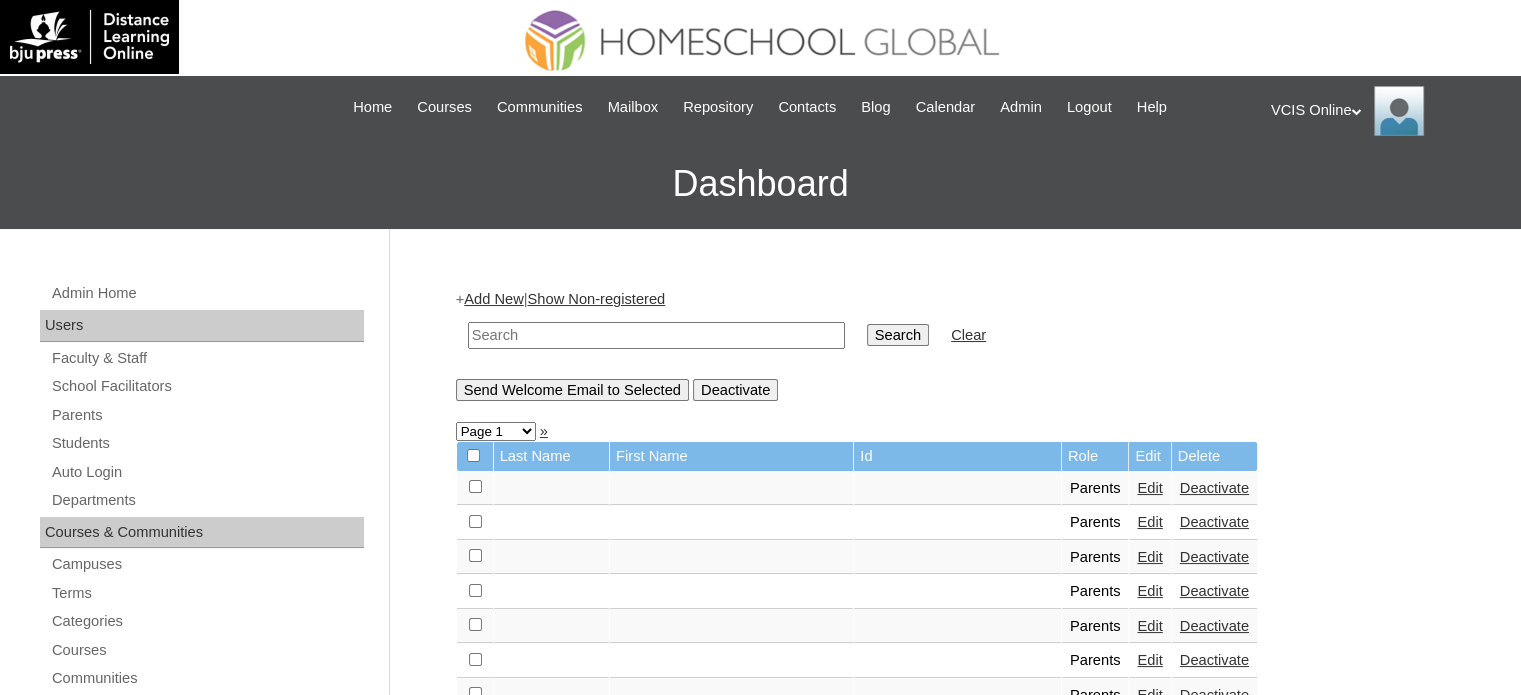 click at bounding box center [656, 335] 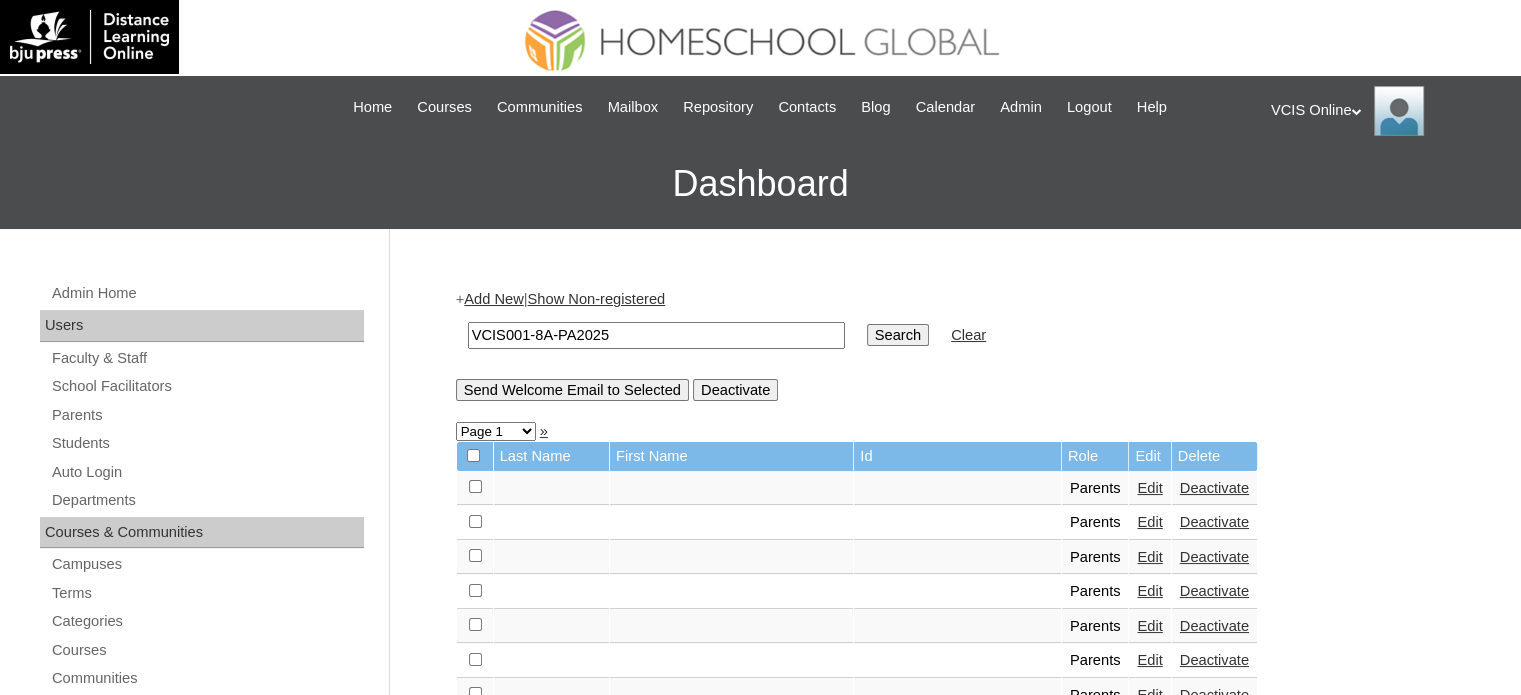 type on "VCIS001-8A-PA2025" 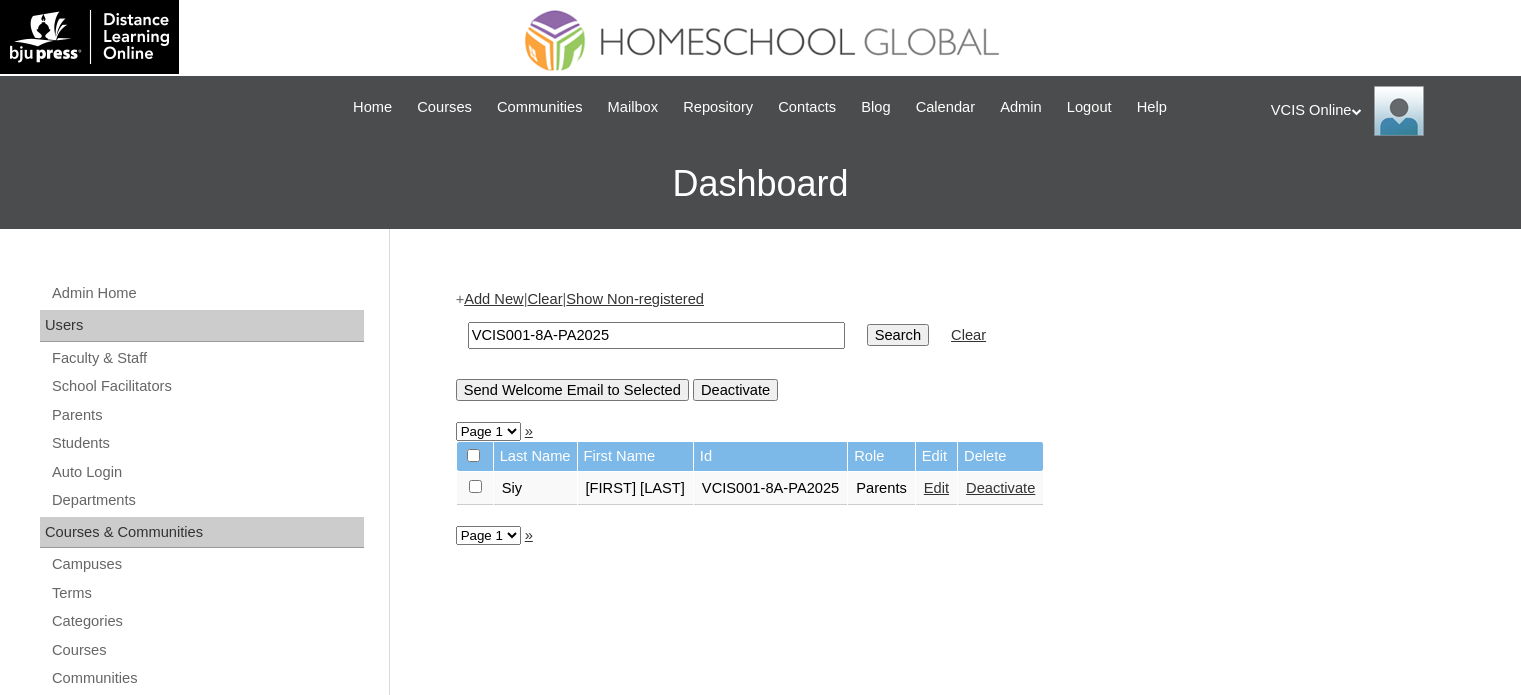 scroll, scrollTop: 0, scrollLeft: 0, axis: both 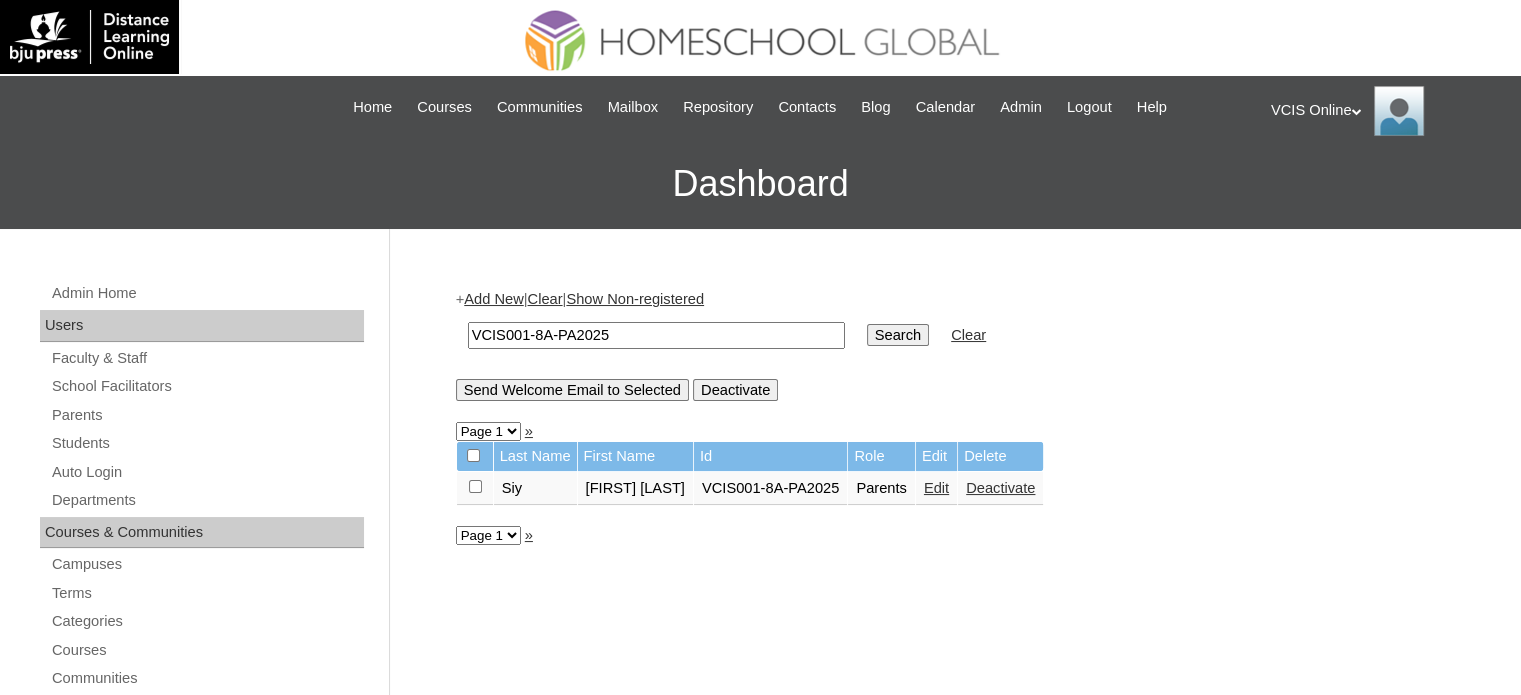click on "[FIRST] [LAST]" at bounding box center [635, 489] 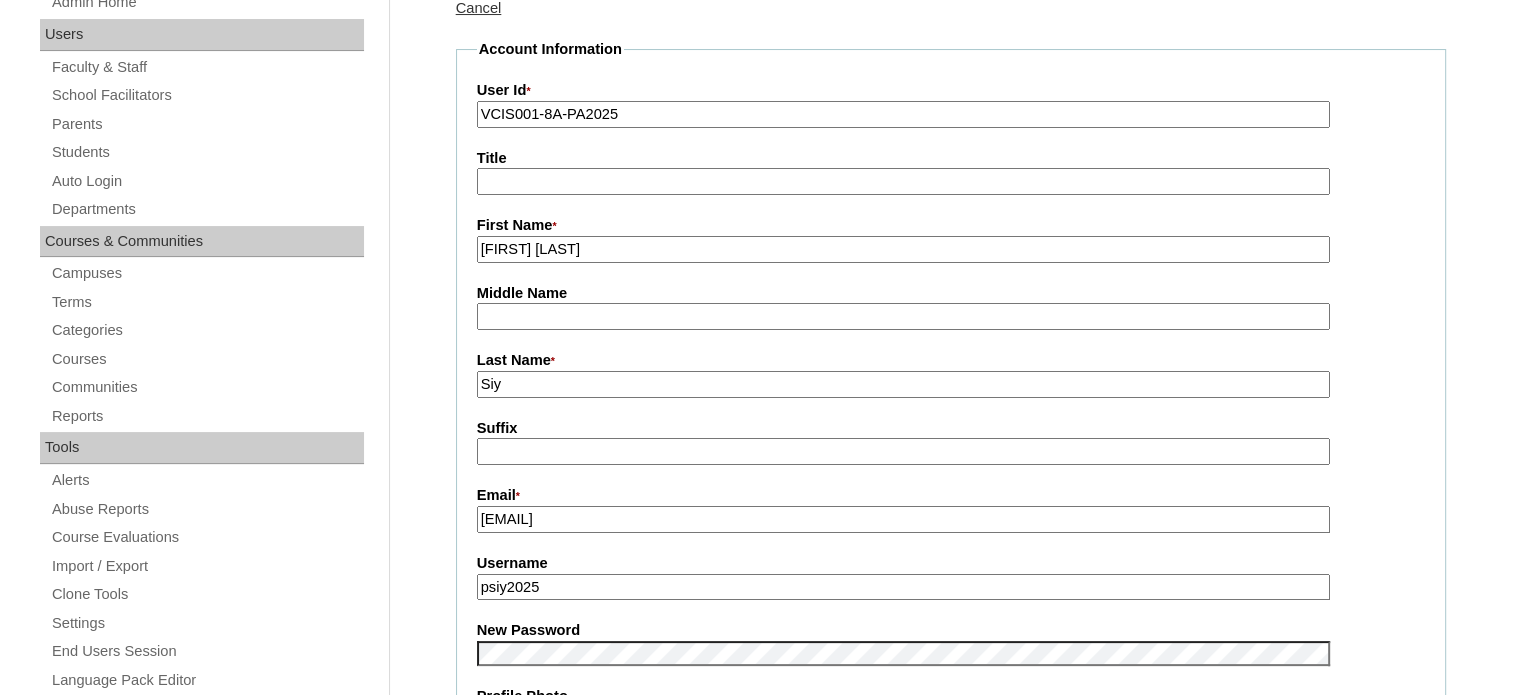 scroll, scrollTop: 300, scrollLeft: 0, axis: vertical 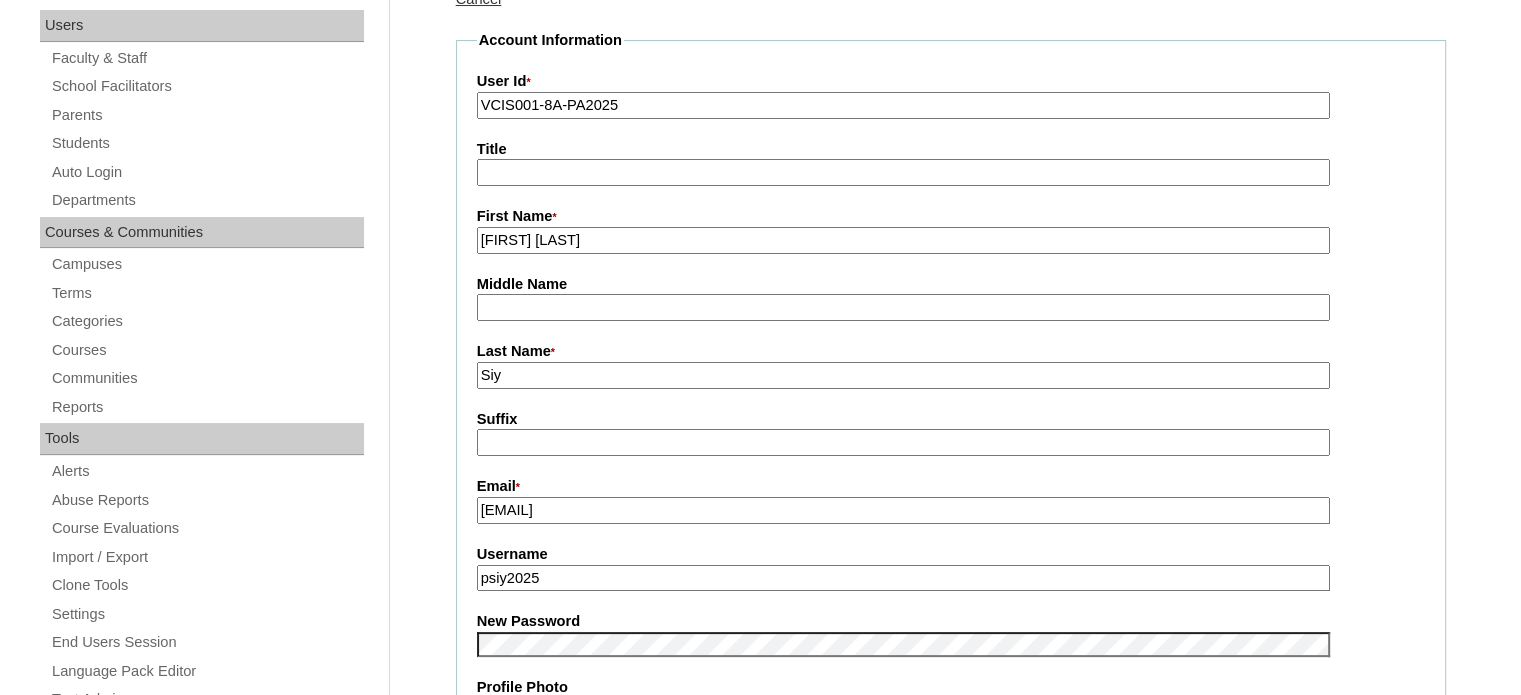 click on "Siy" at bounding box center (903, 375) 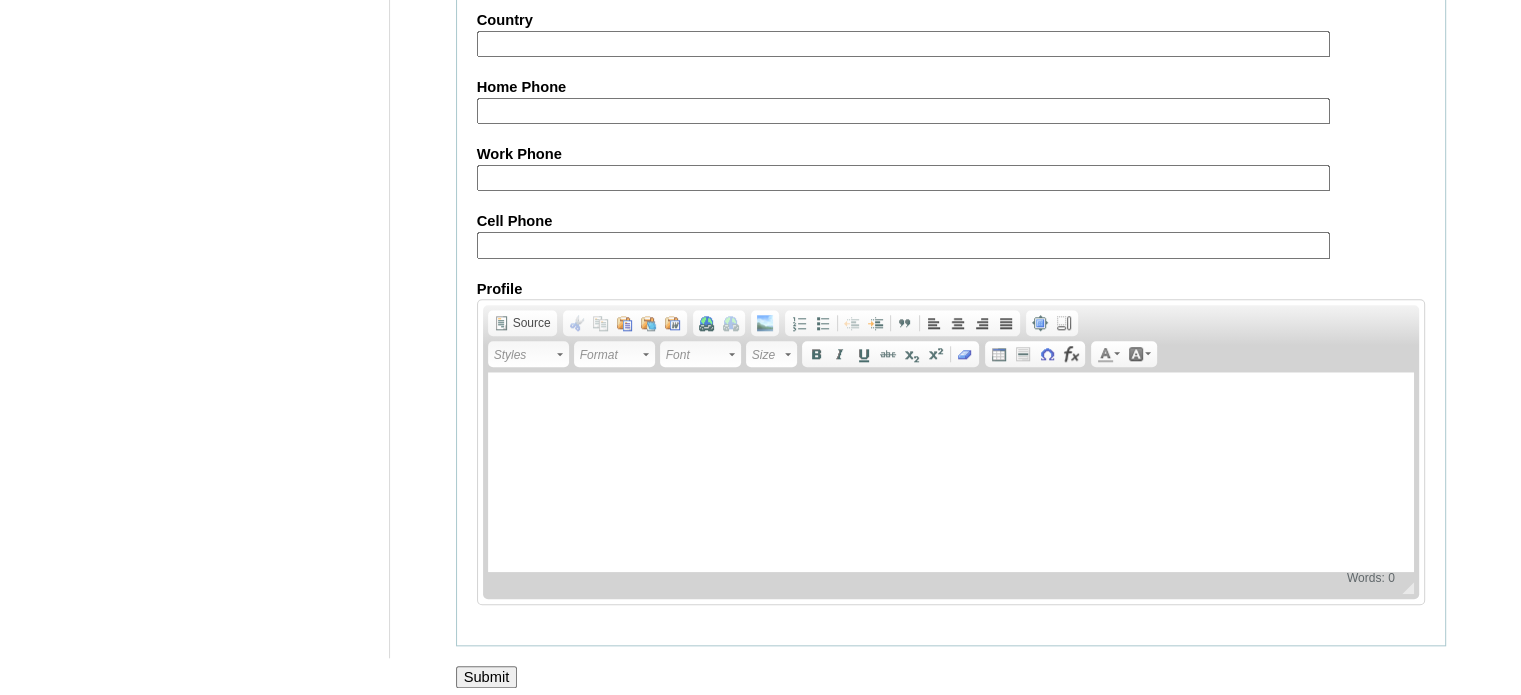 scroll, scrollTop: 1913, scrollLeft: 0, axis: vertical 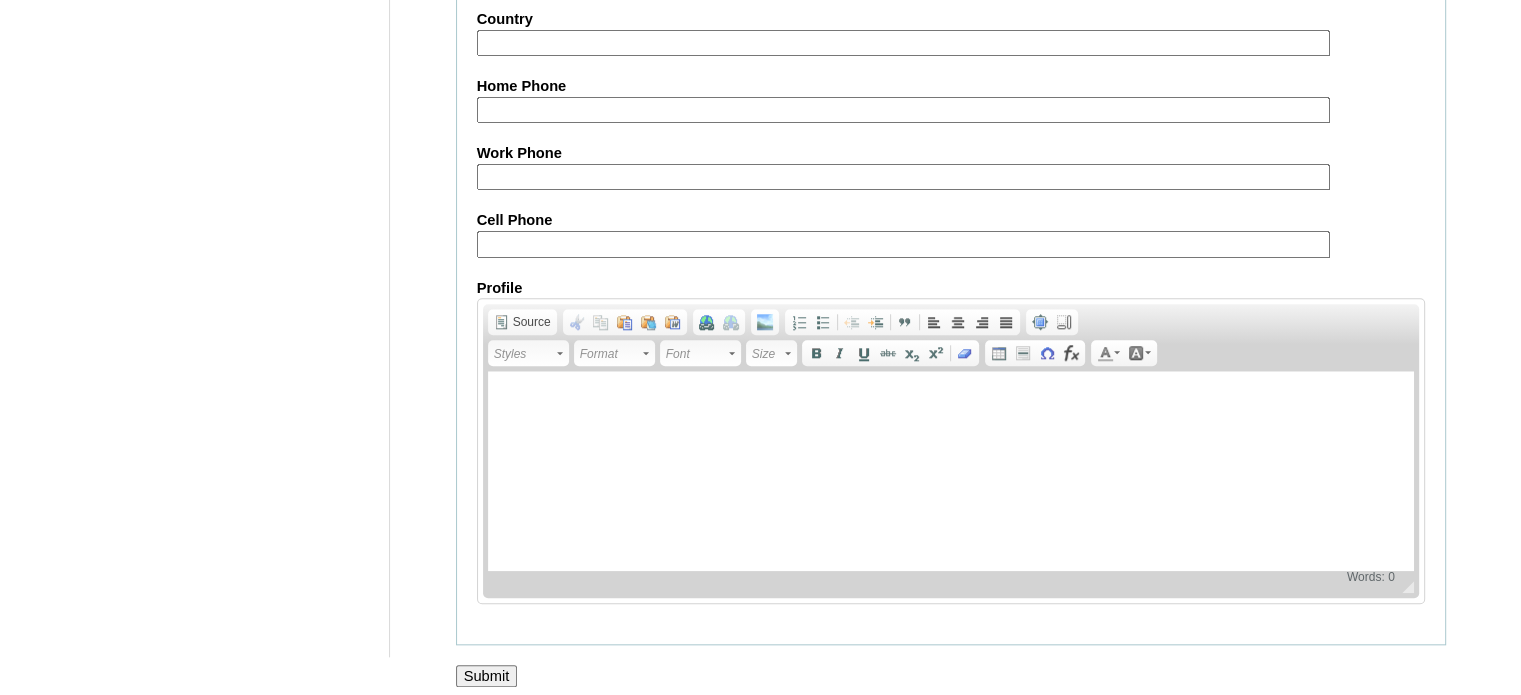 type on "Siy (2025)" 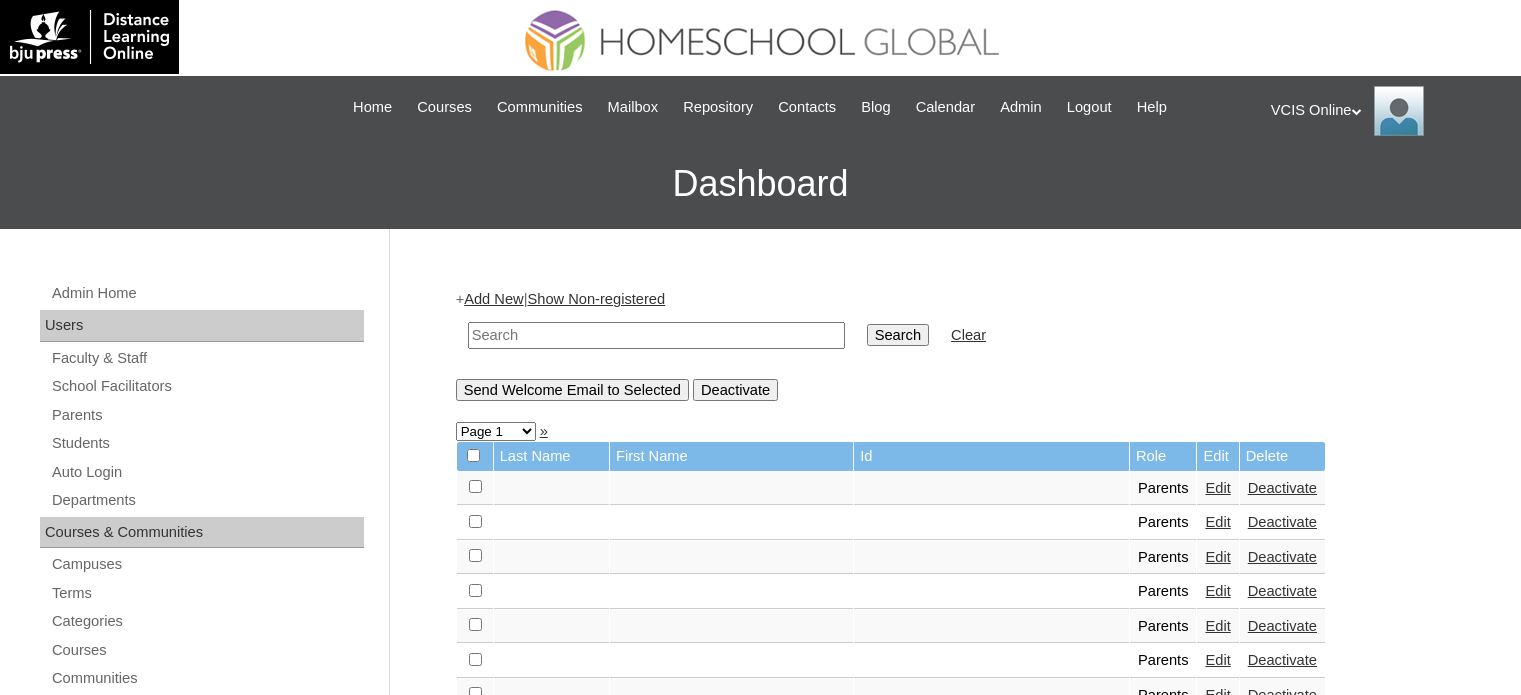 scroll, scrollTop: 0, scrollLeft: 0, axis: both 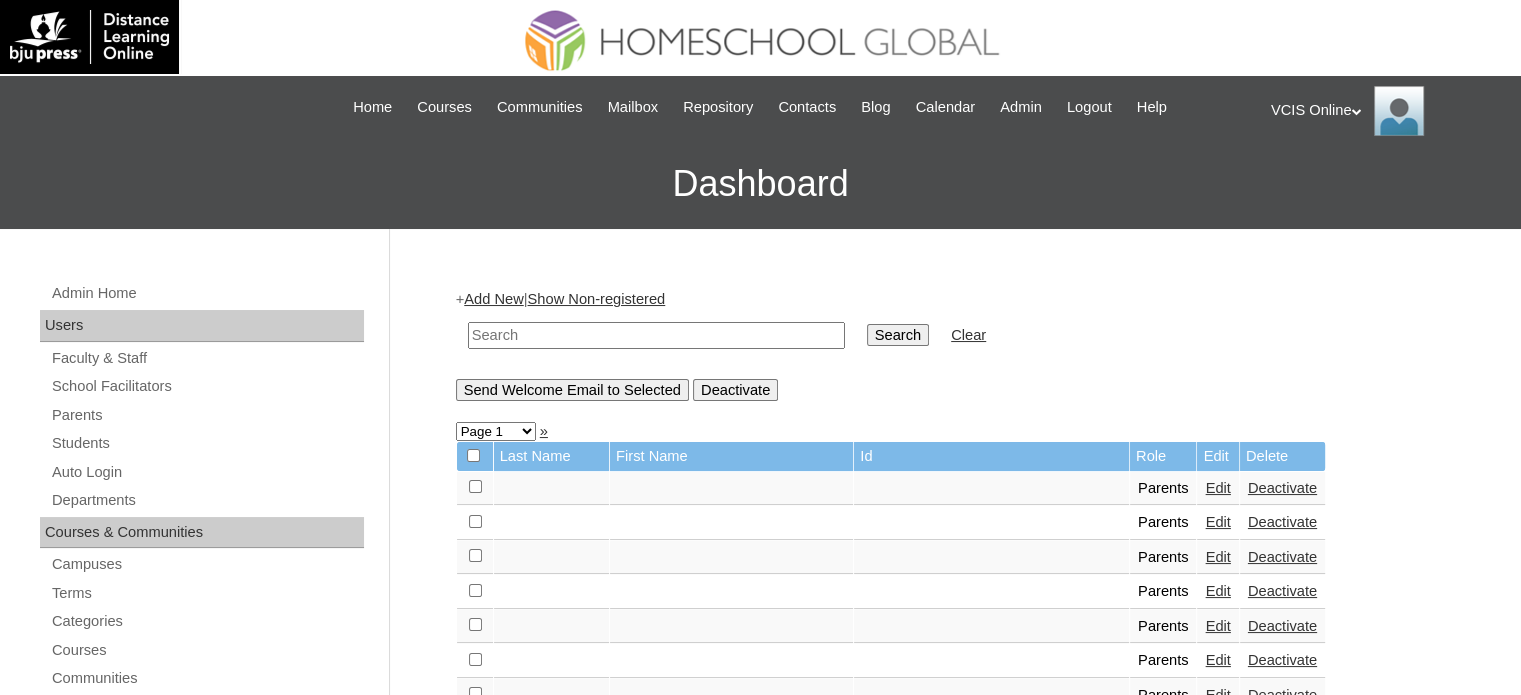 click at bounding box center [656, 335] 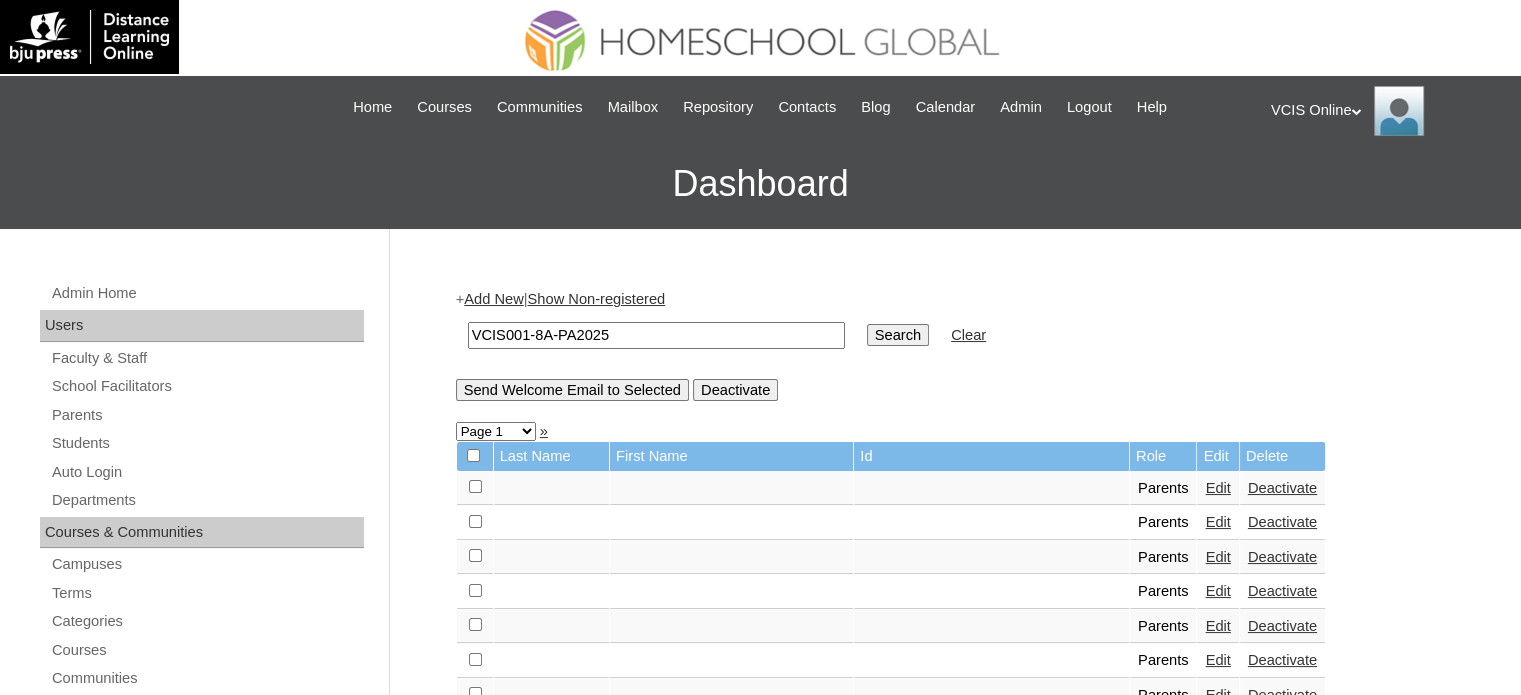 type on "VCIS001-8A-PA2025" 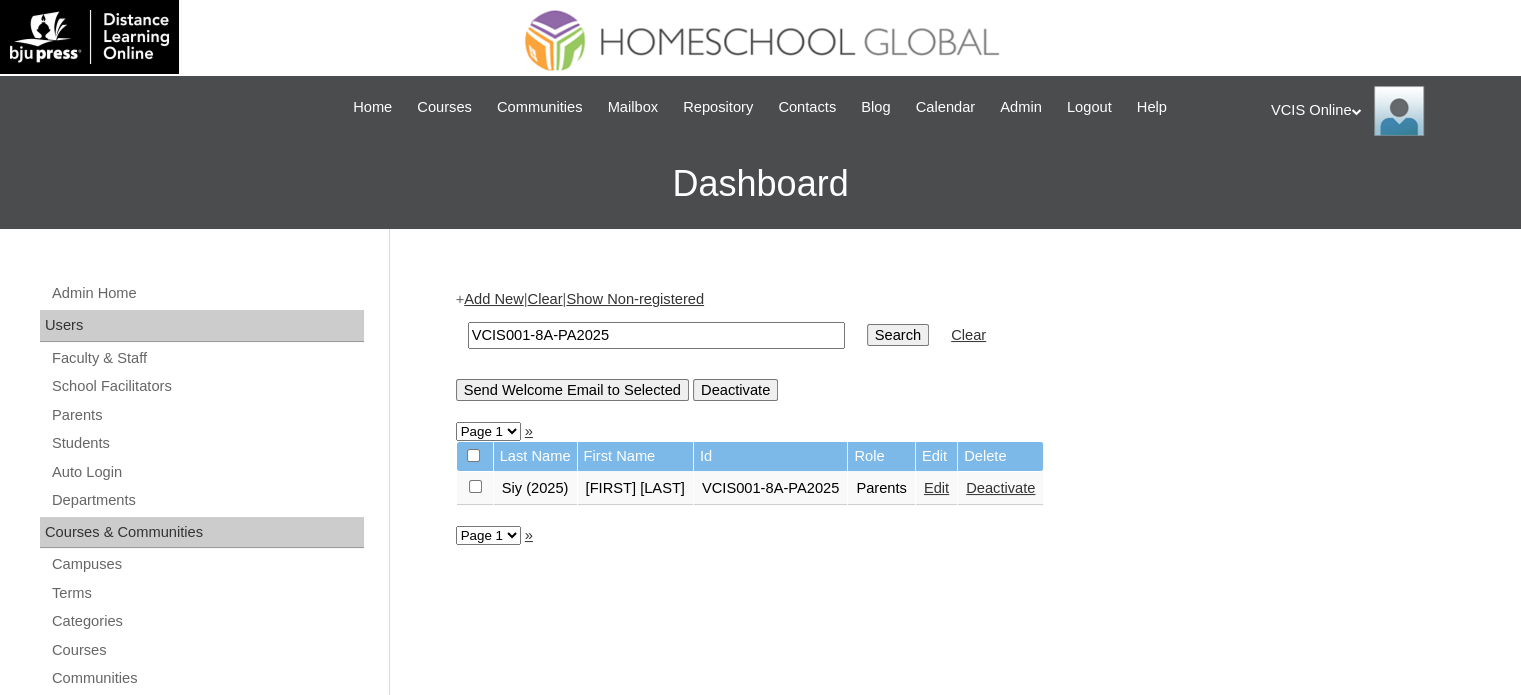 scroll, scrollTop: 100, scrollLeft: 0, axis: vertical 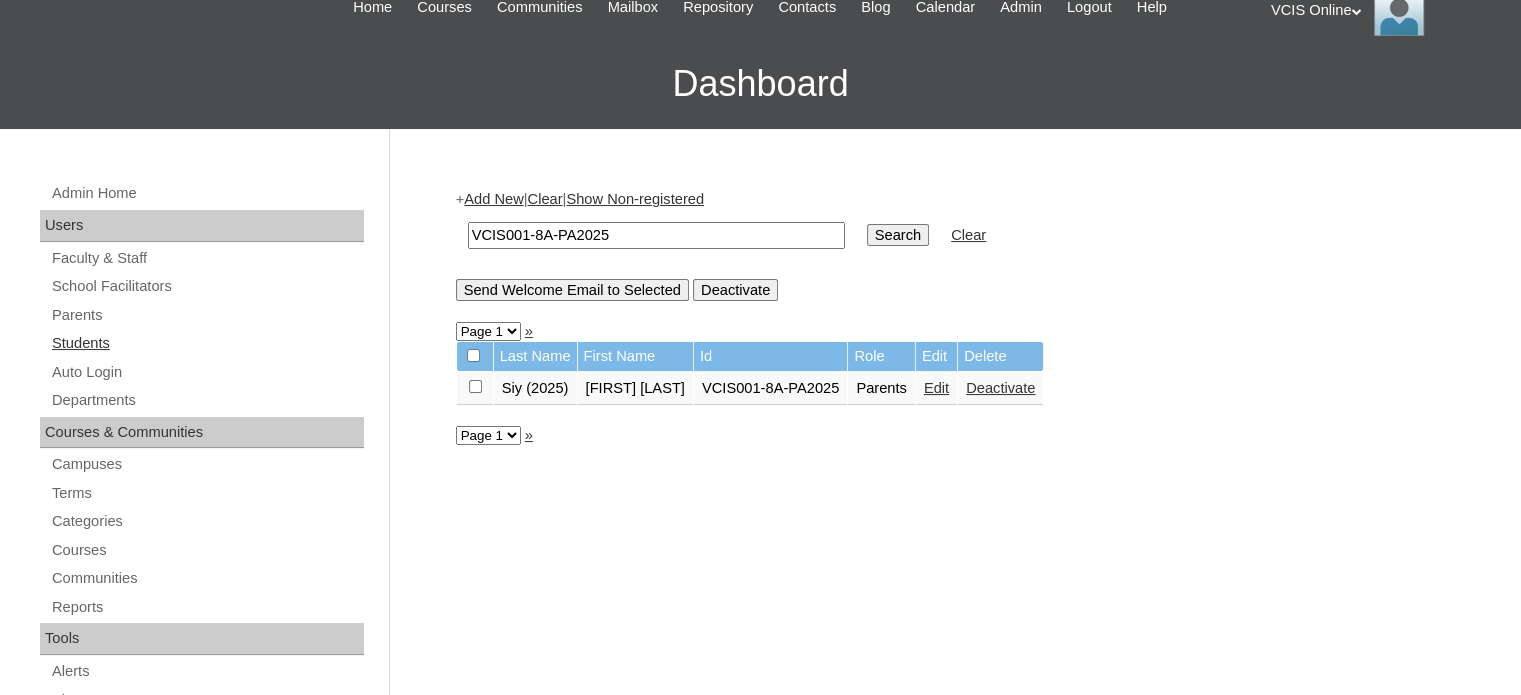 click on "Students" at bounding box center [207, 343] 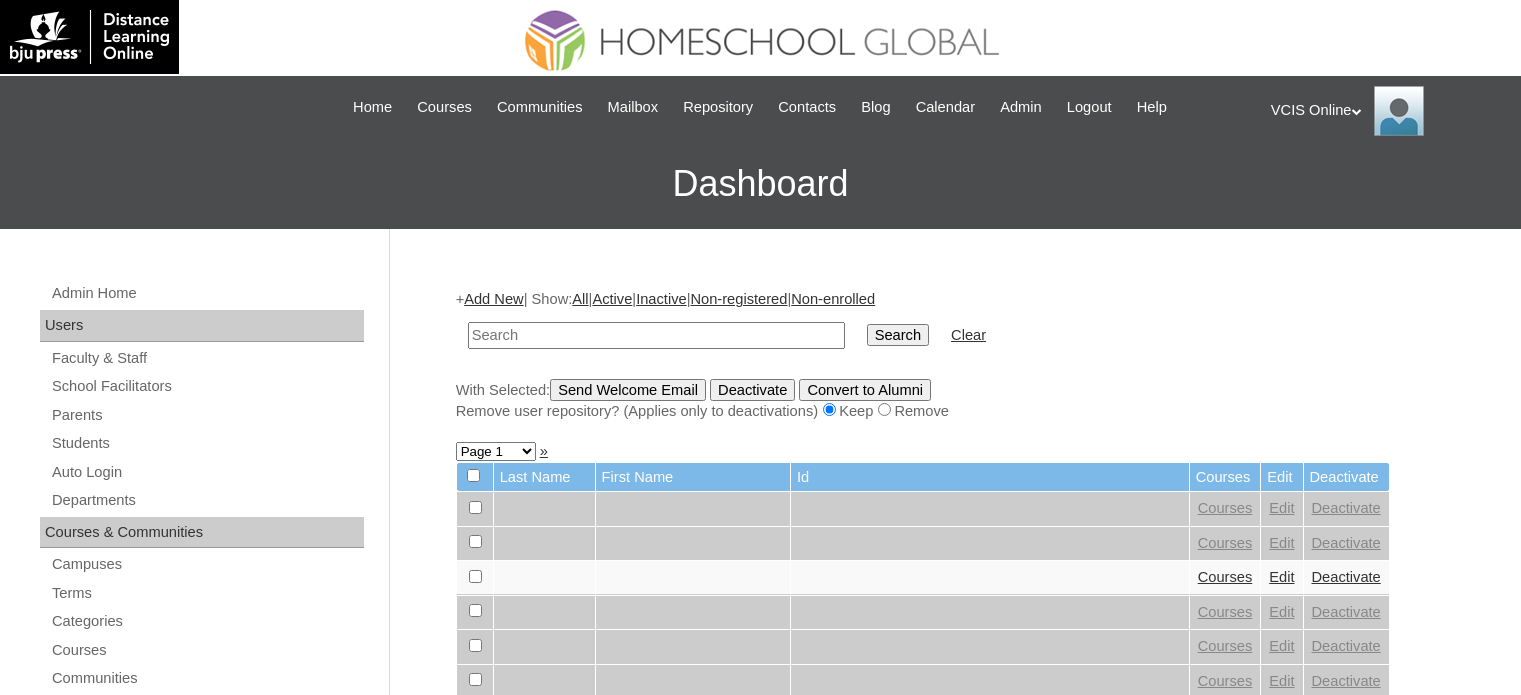 scroll, scrollTop: 0, scrollLeft: 0, axis: both 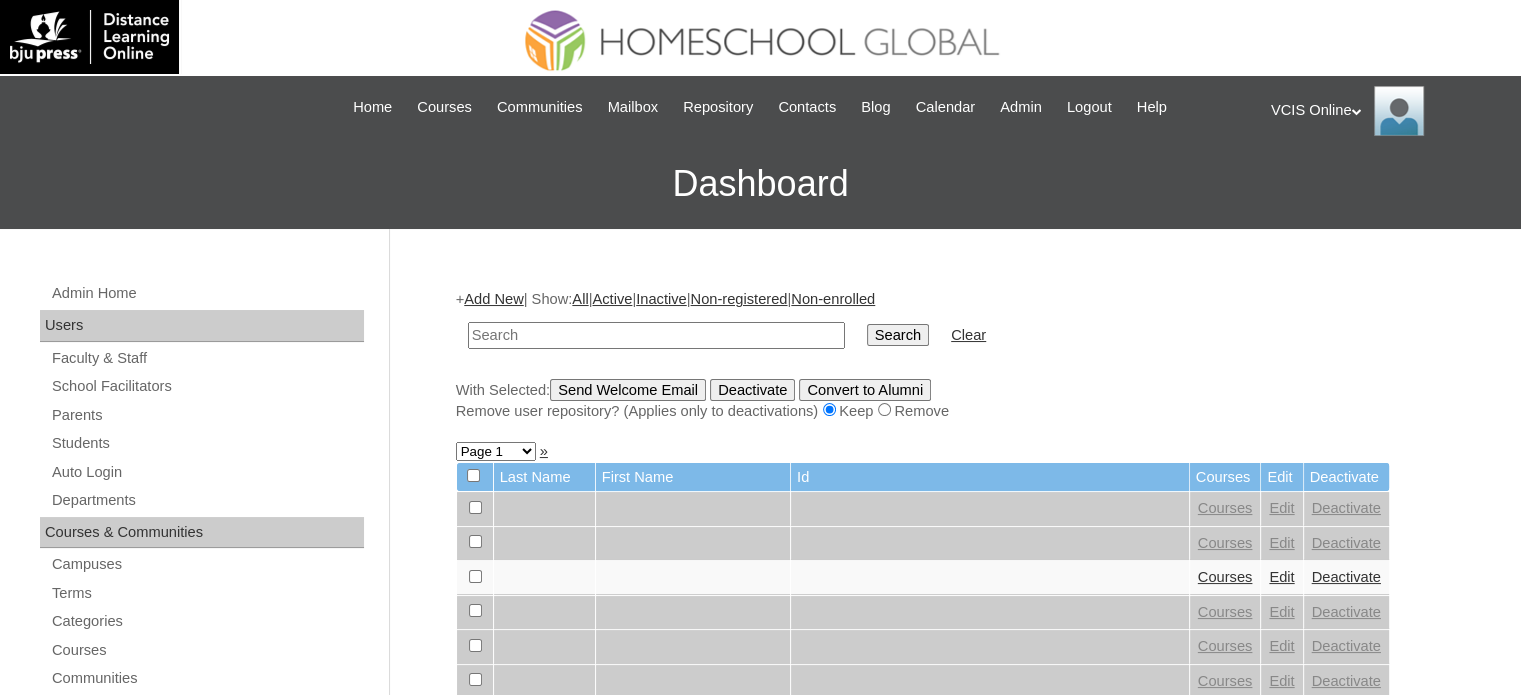 click on "Add New" at bounding box center [493, 299] 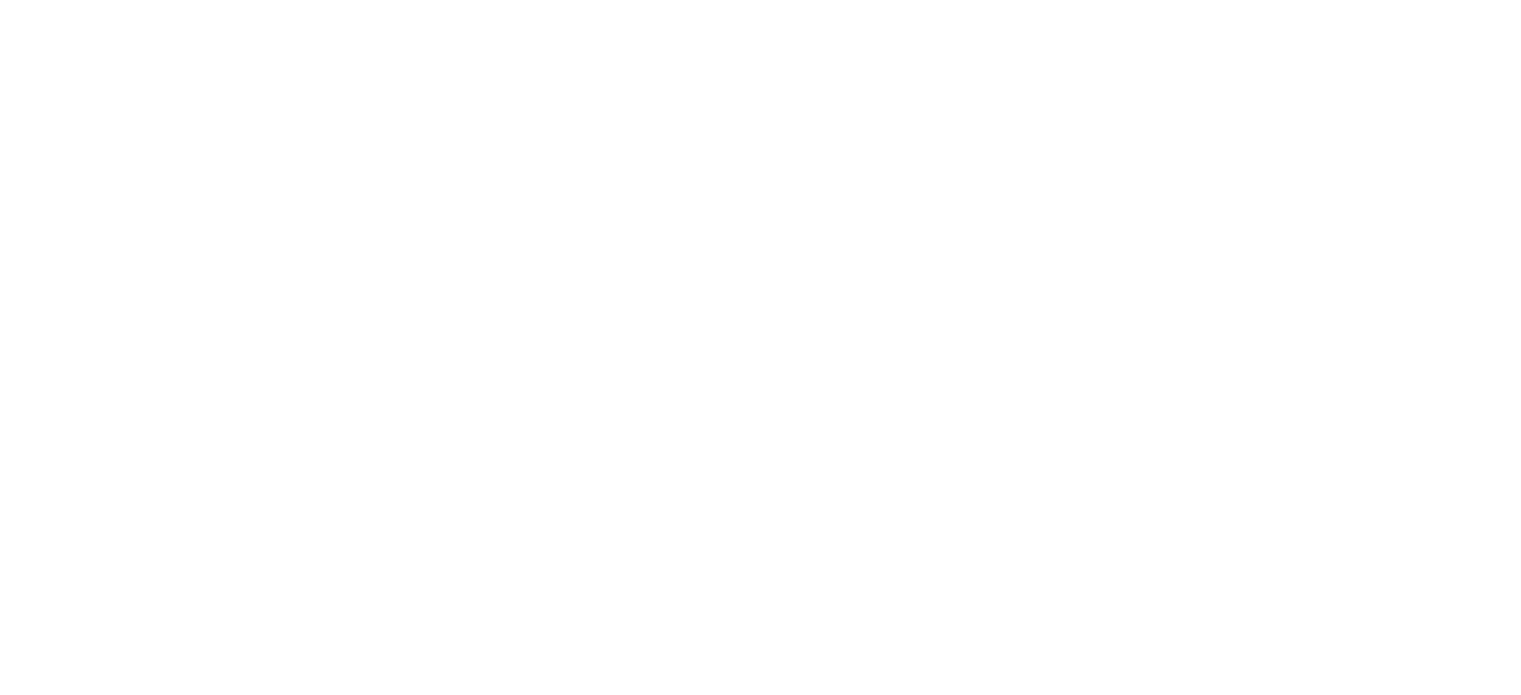 scroll, scrollTop: 0, scrollLeft: 0, axis: both 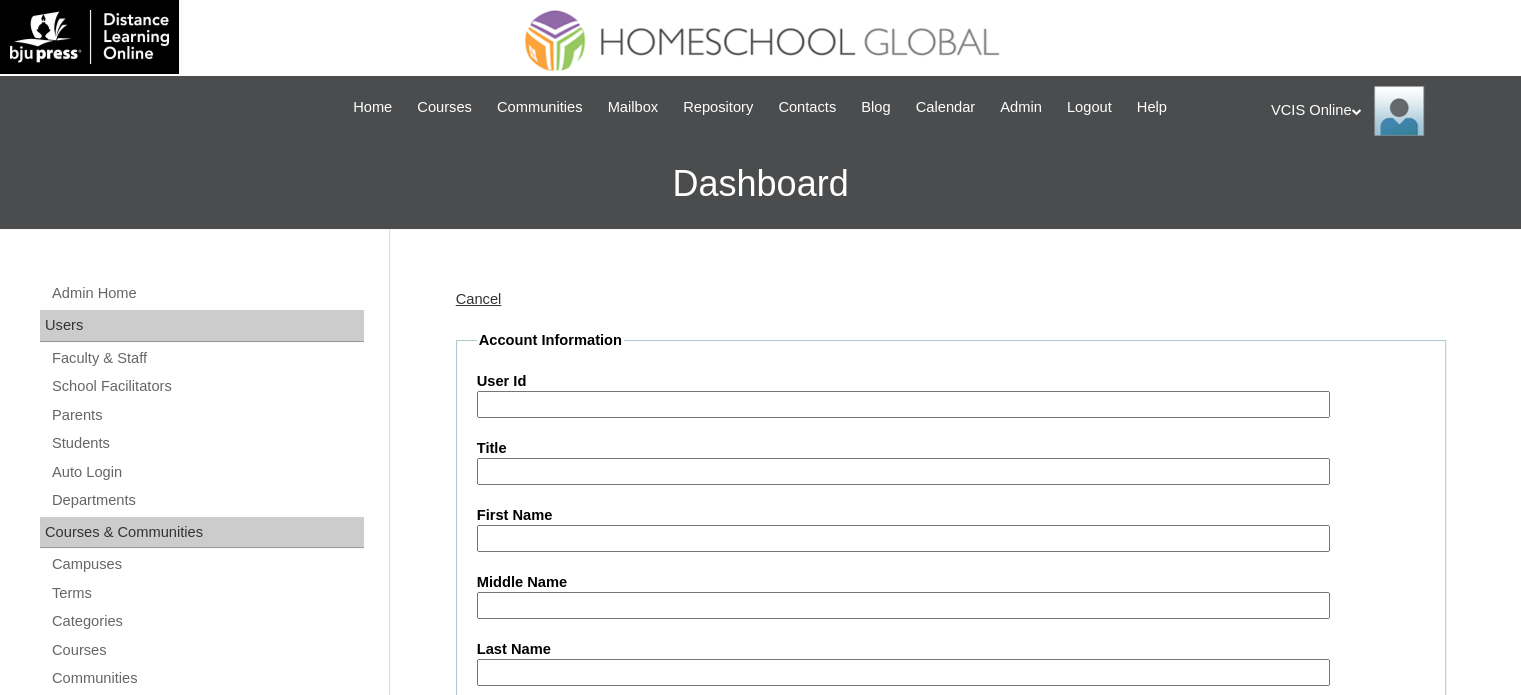click on "User Id" at bounding box center (903, 404) 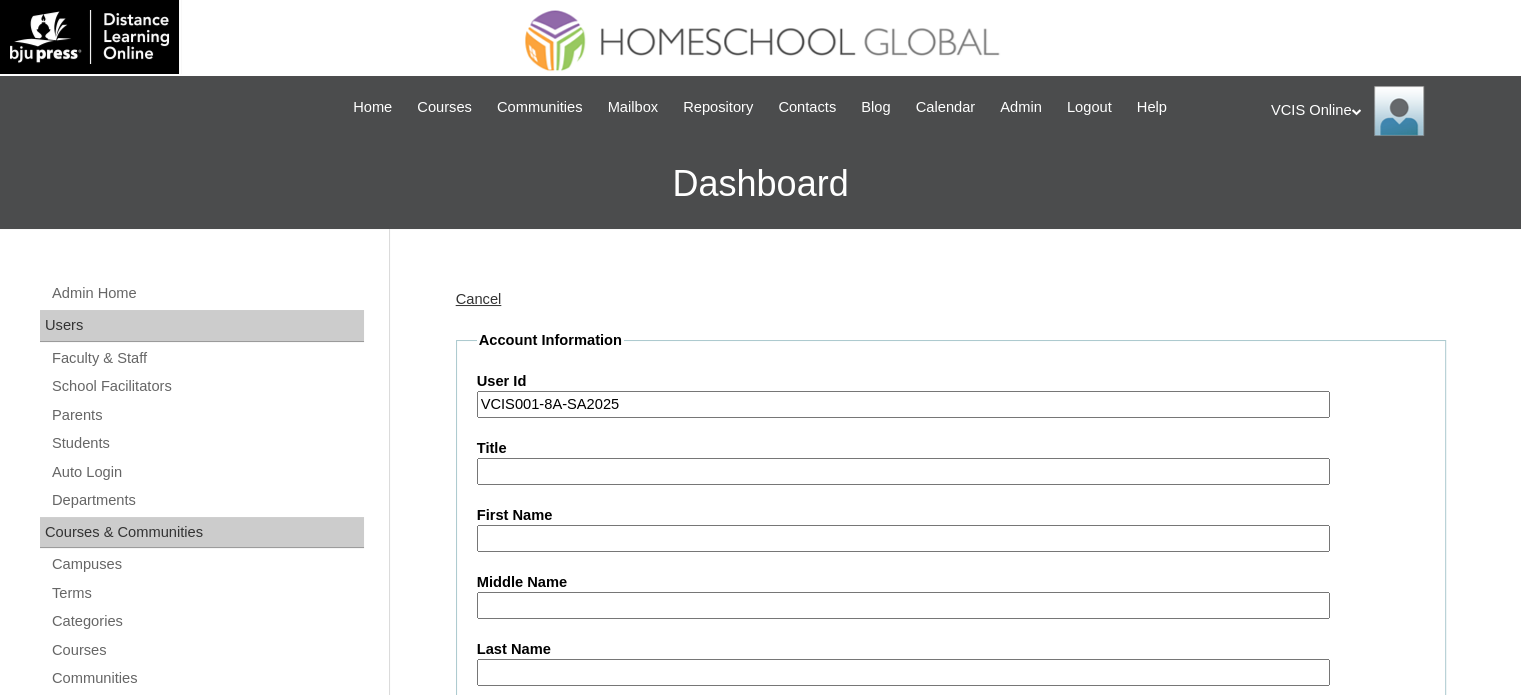type on "VCIS001-8A-SA2025" 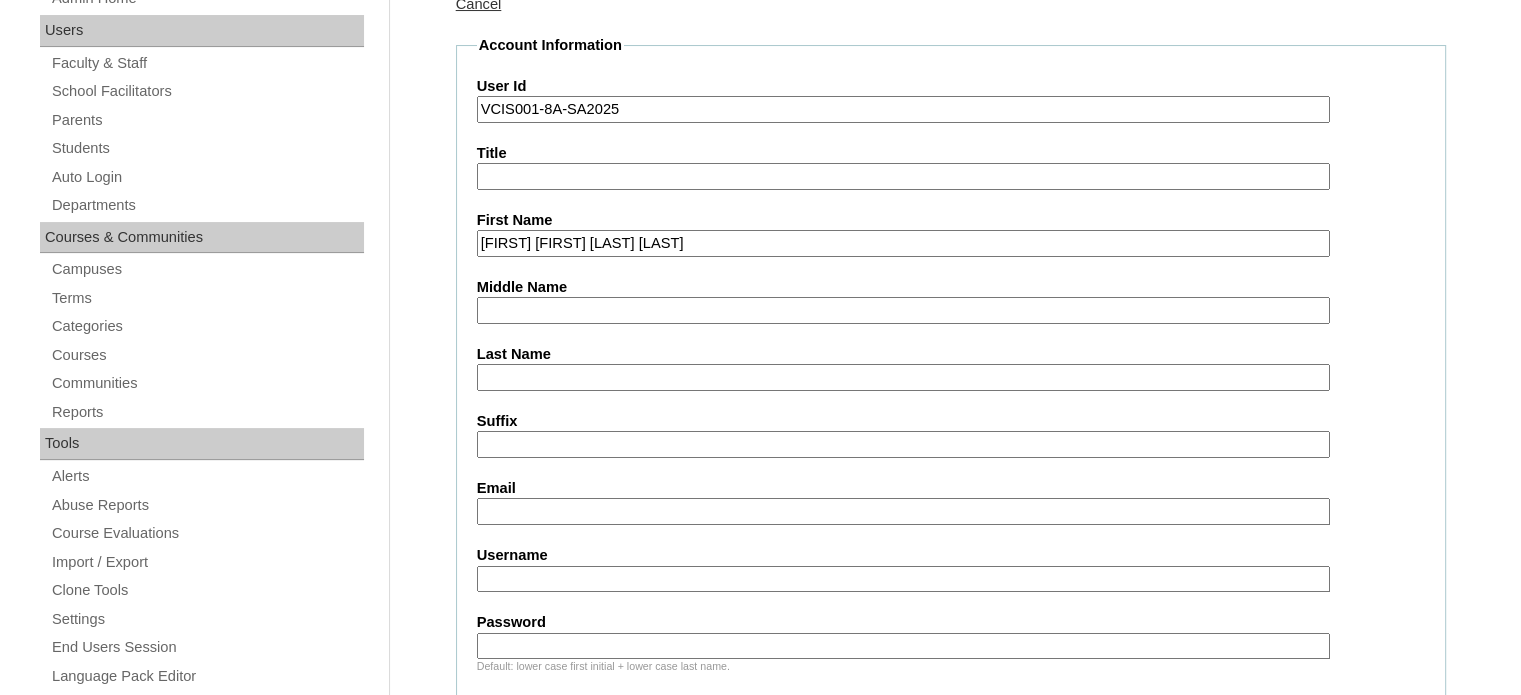 scroll, scrollTop: 300, scrollLeft: 0, axis: vertical 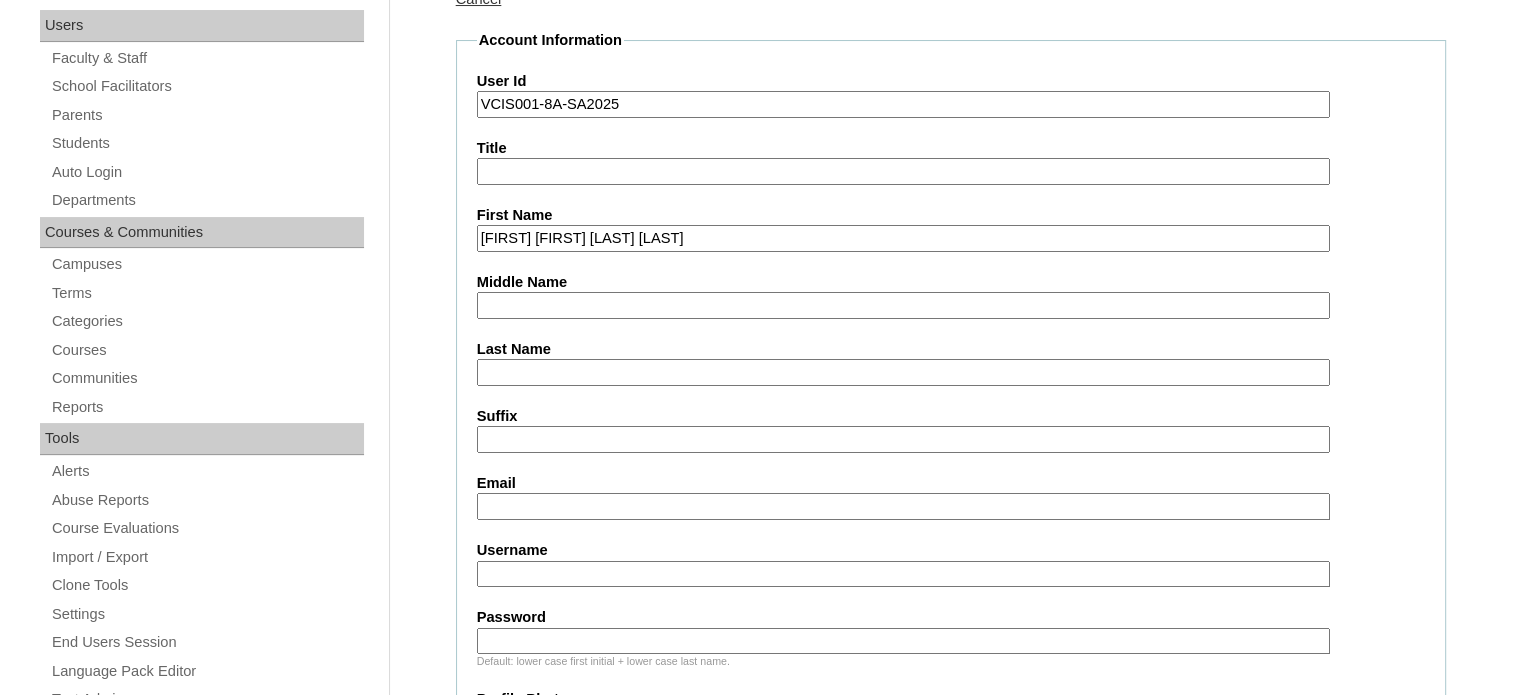 type on "Aiza Marie Tan Siy" 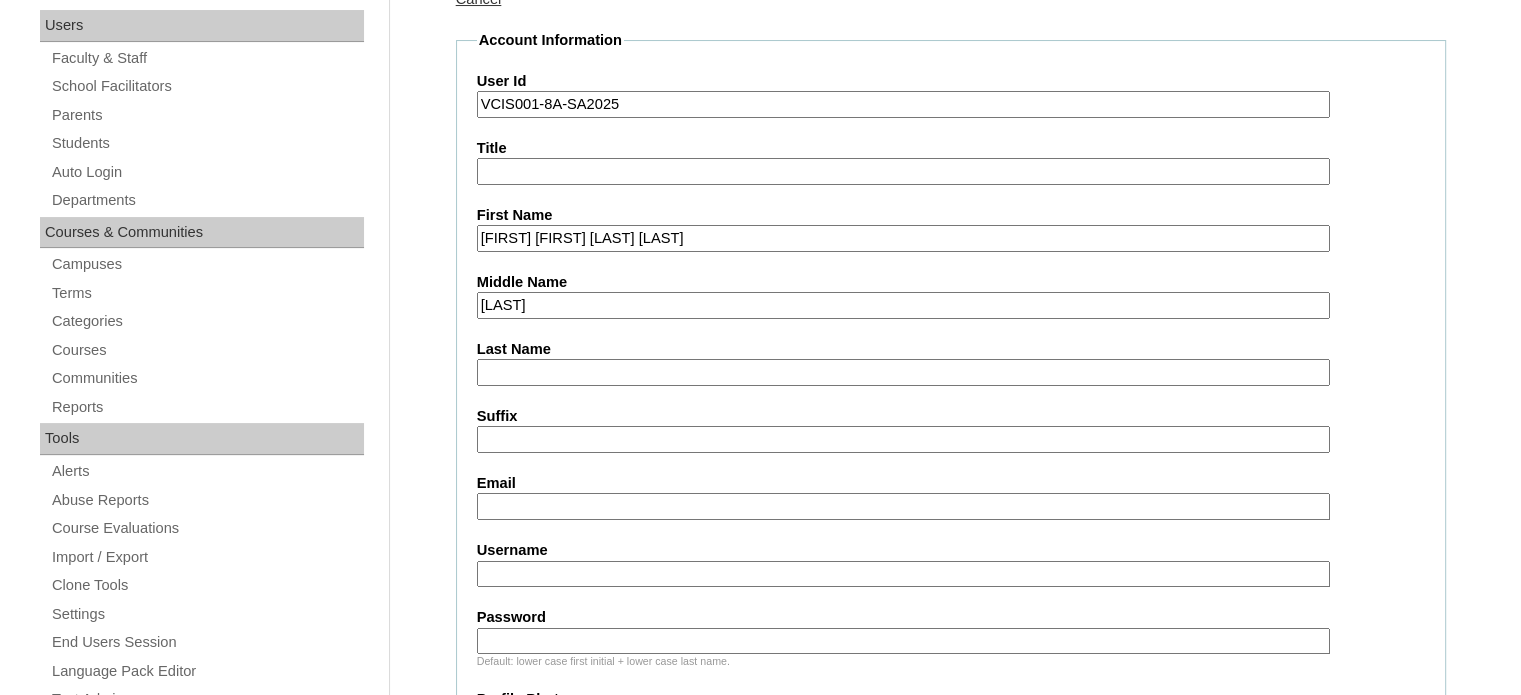 type on "Tan" 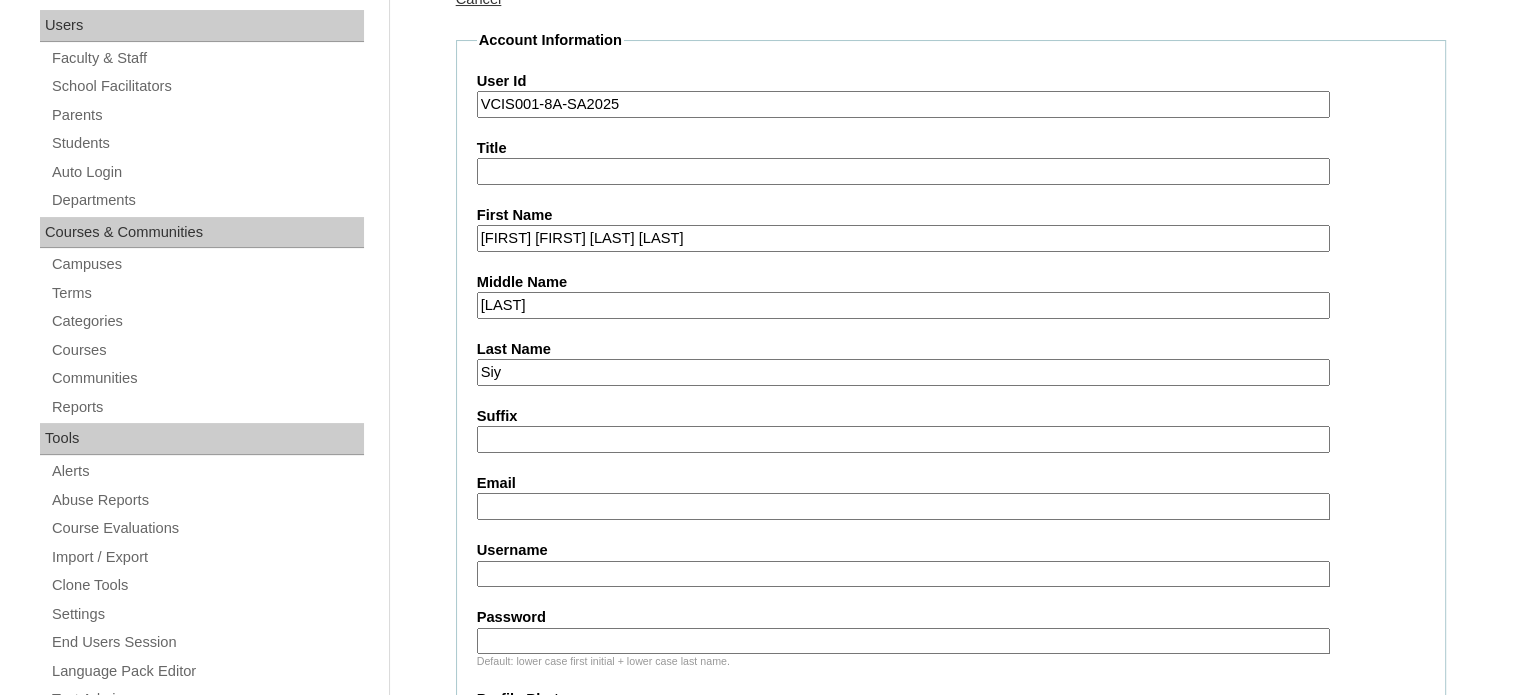 type on "Siy" 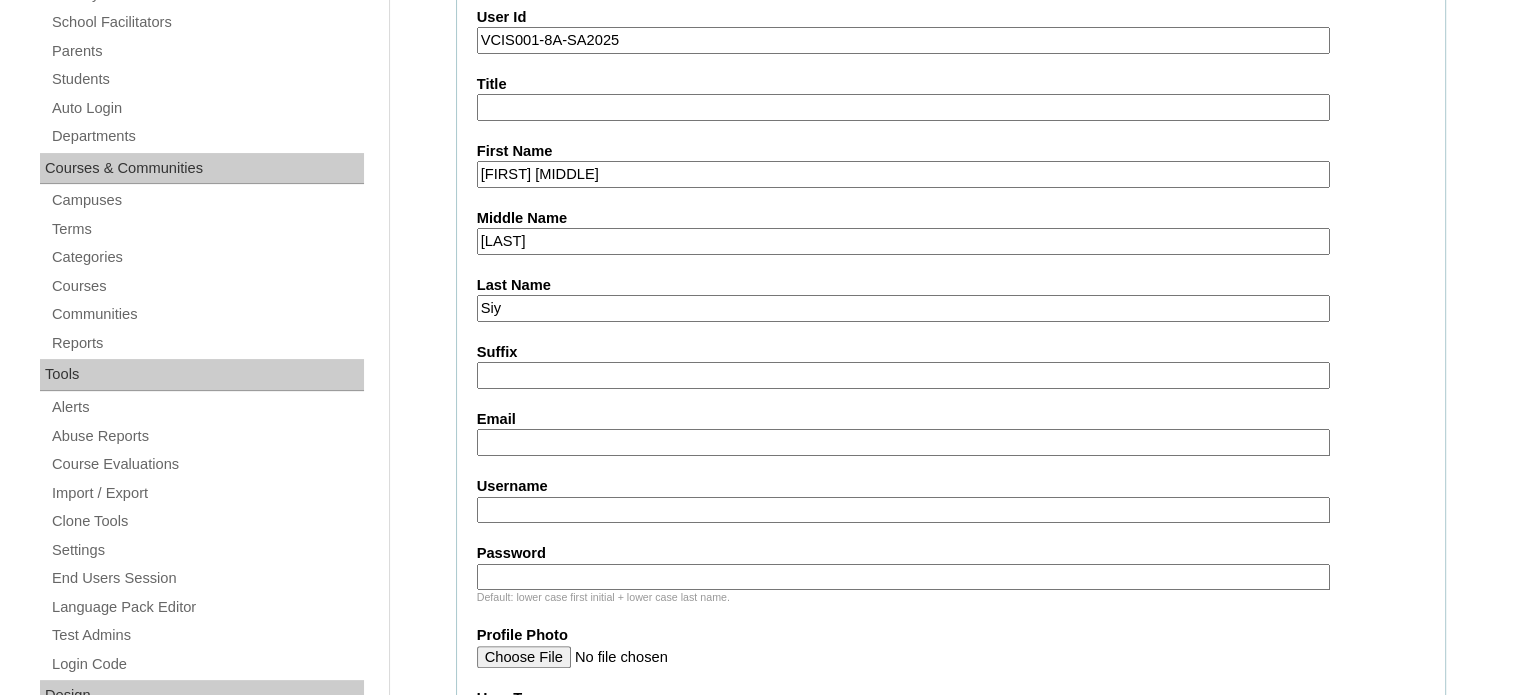 scroll, scrollTop: 400, scrollLeft: 0, axis: vertical 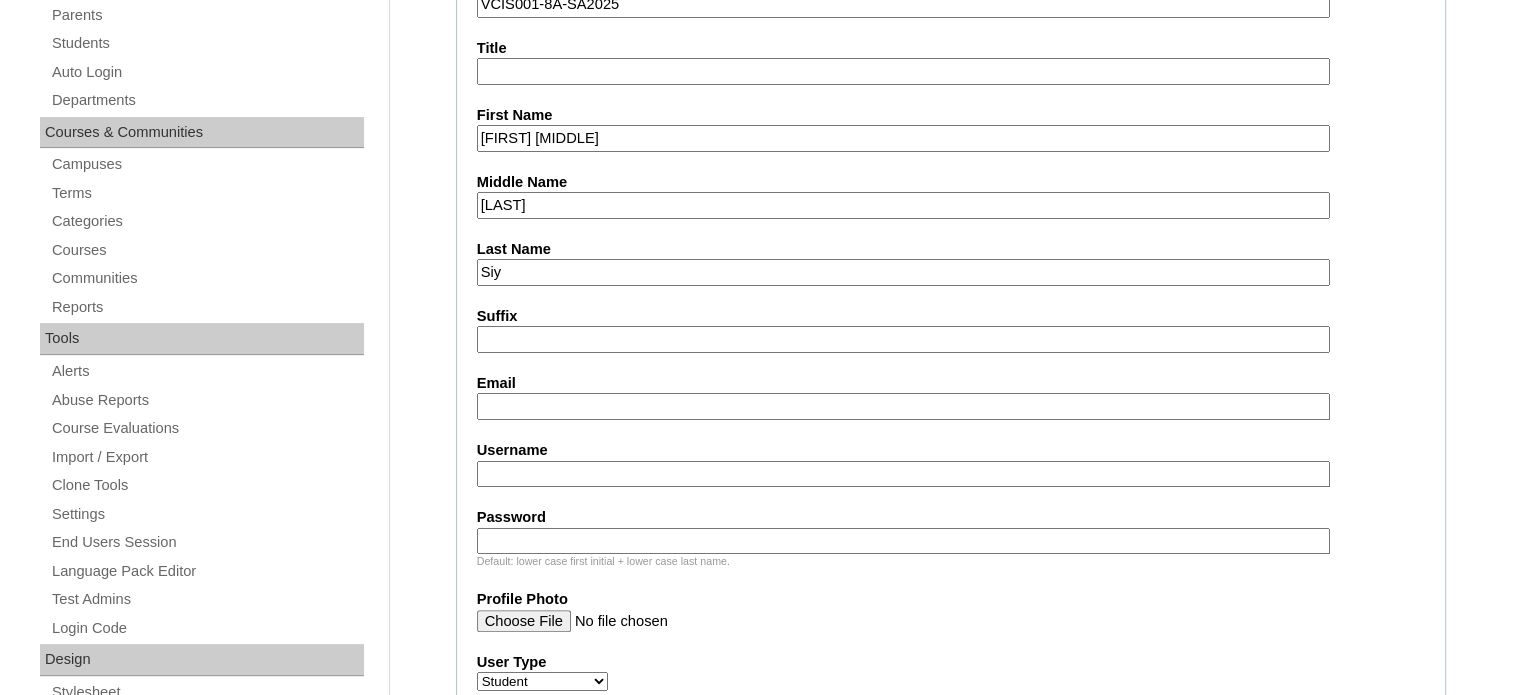 type on "Aiza Marie" 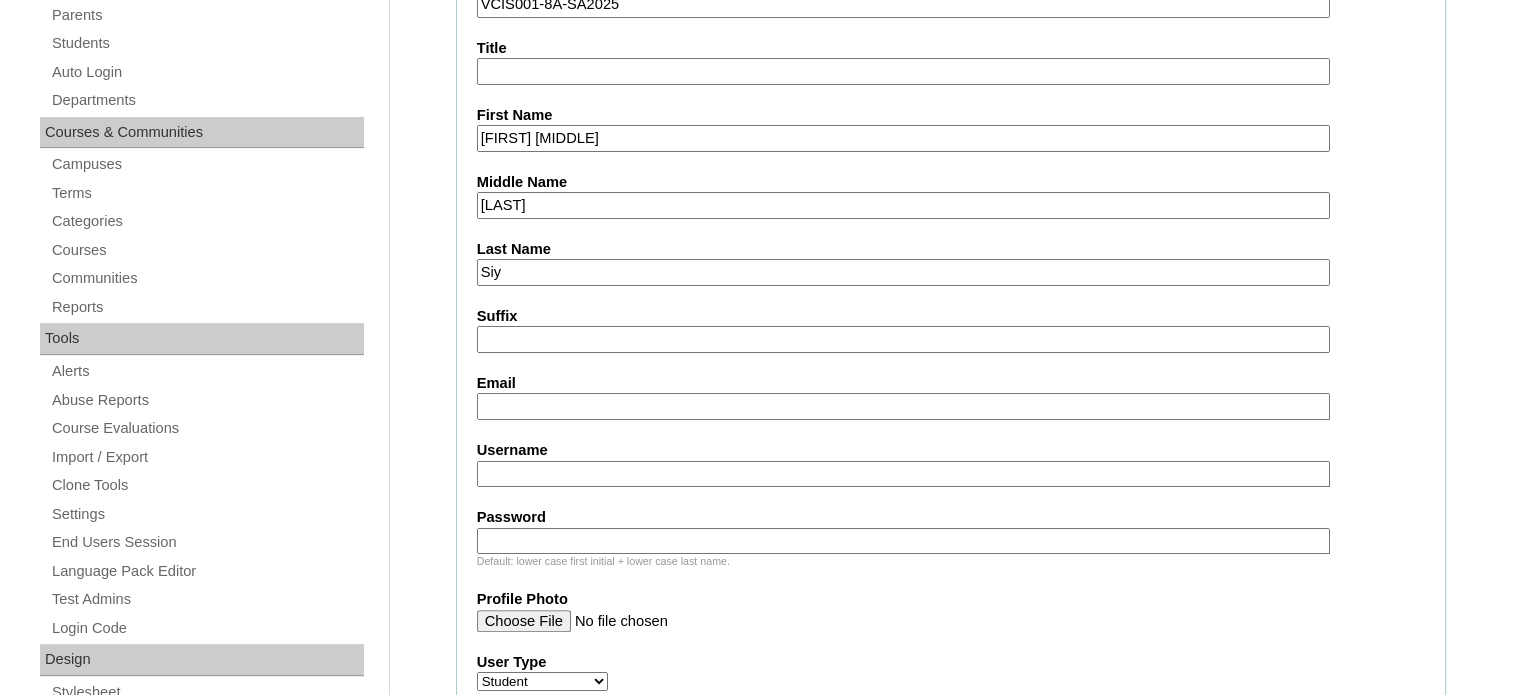 paste on "patmaysiy@yahoo.com" 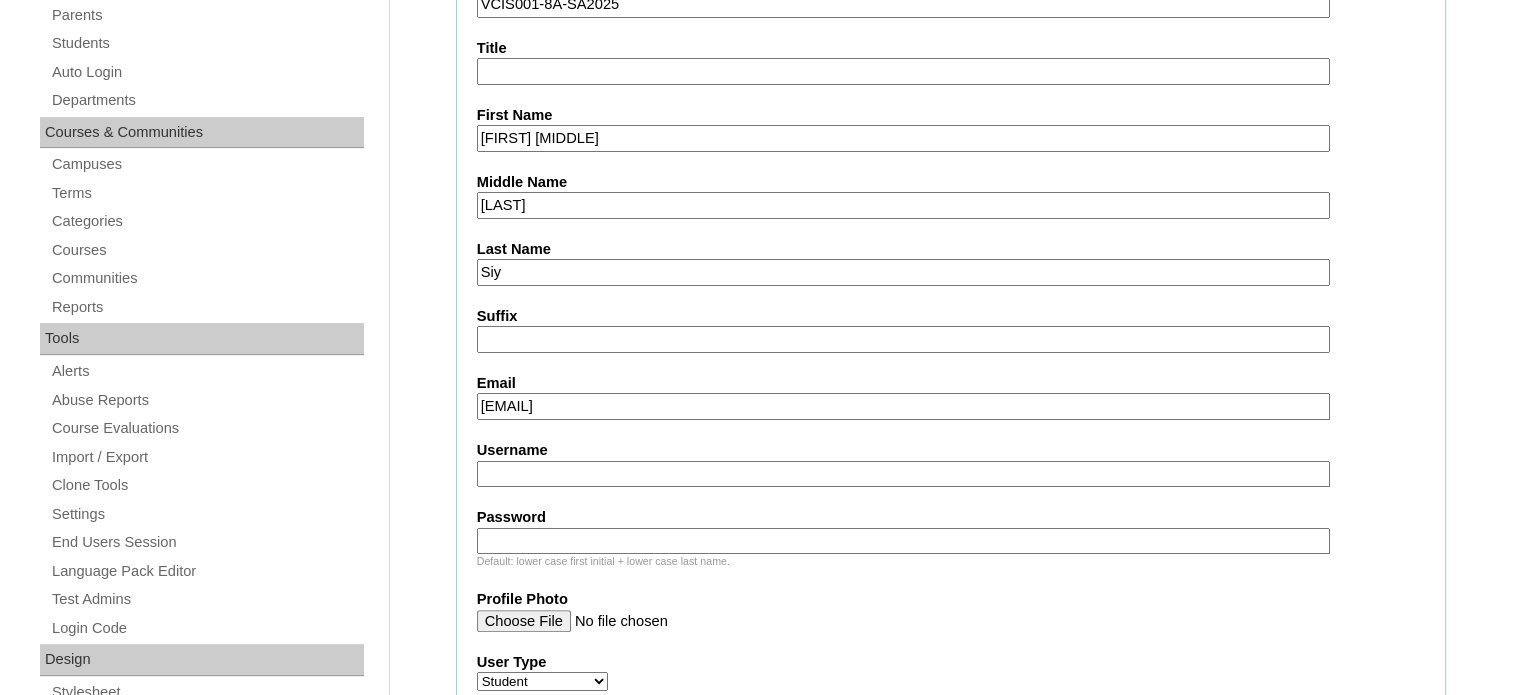type on "patmaysiy@yahoo.com" 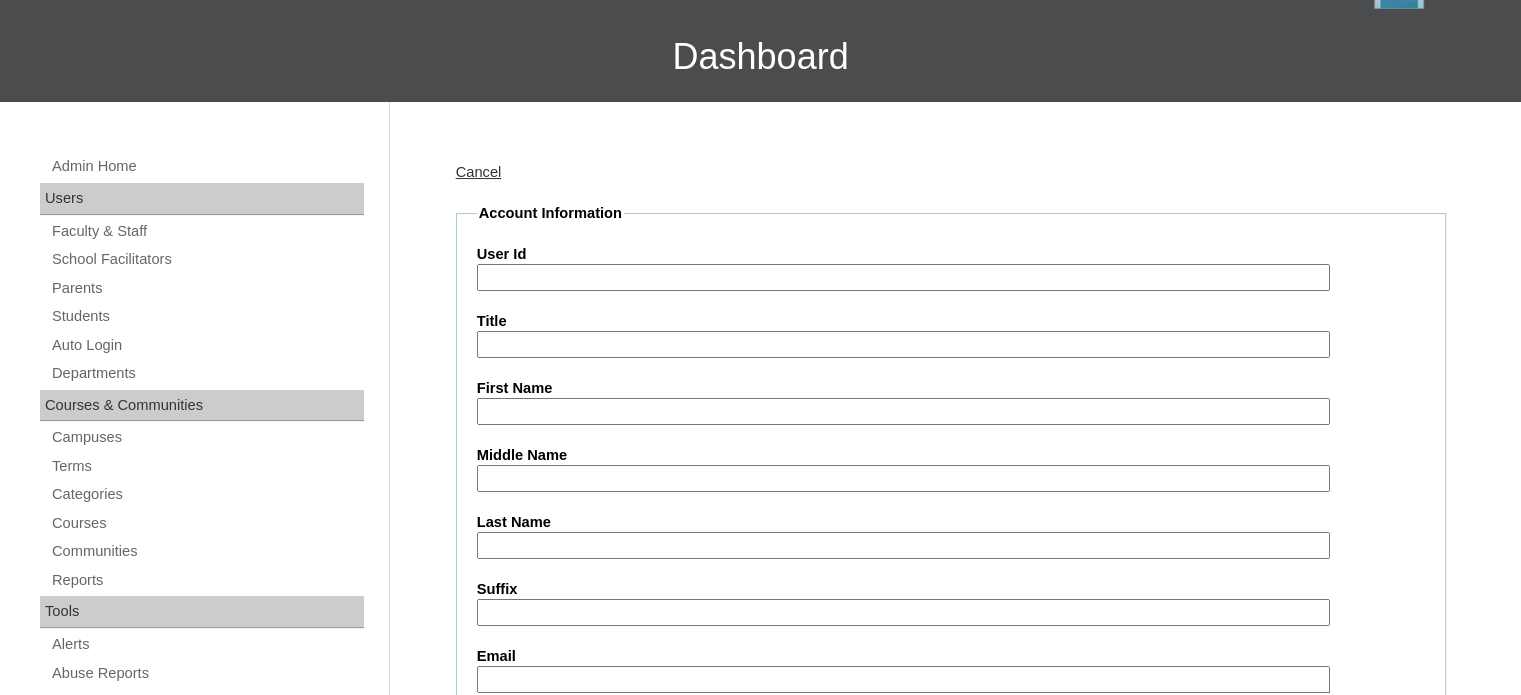 scroll, scrollTop: 400, scrollLeft: 0, axis: vertical 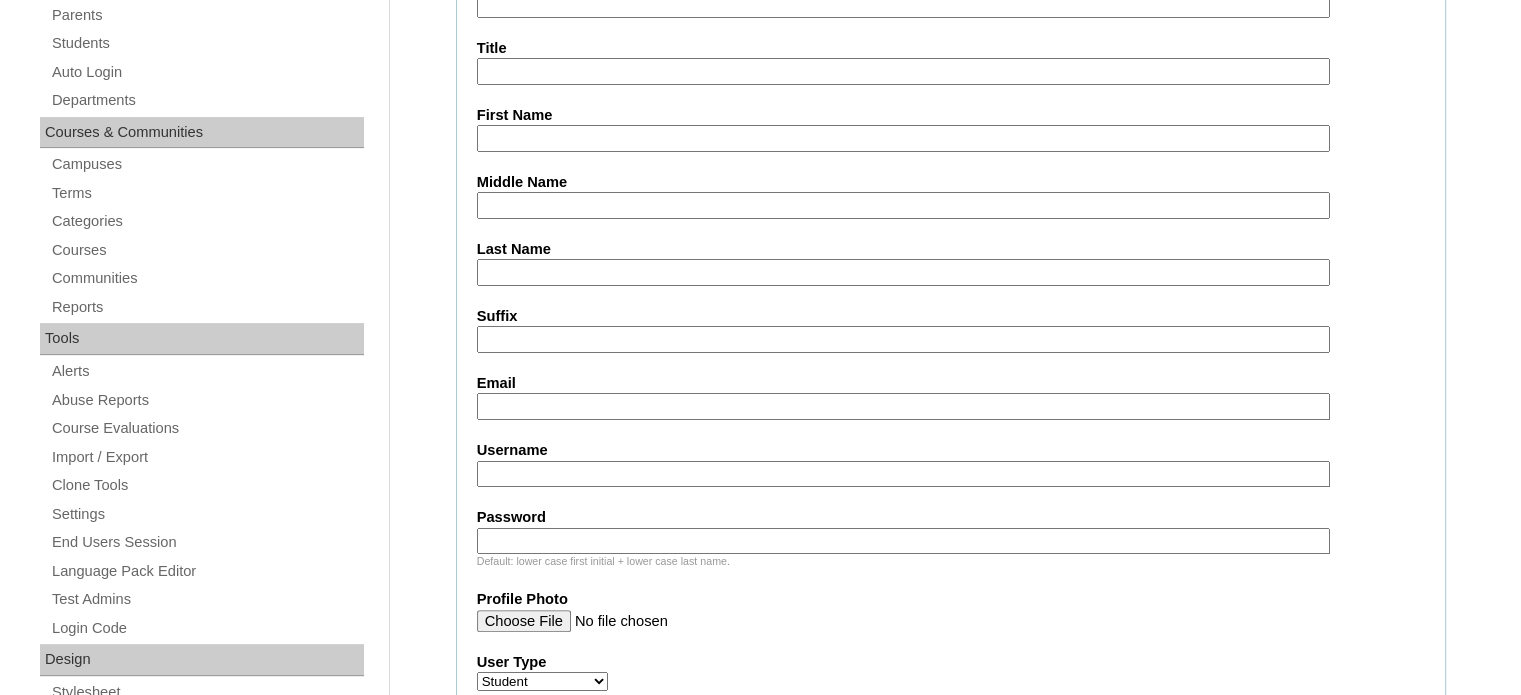 click on "Username" at bounding box center (903, 474) 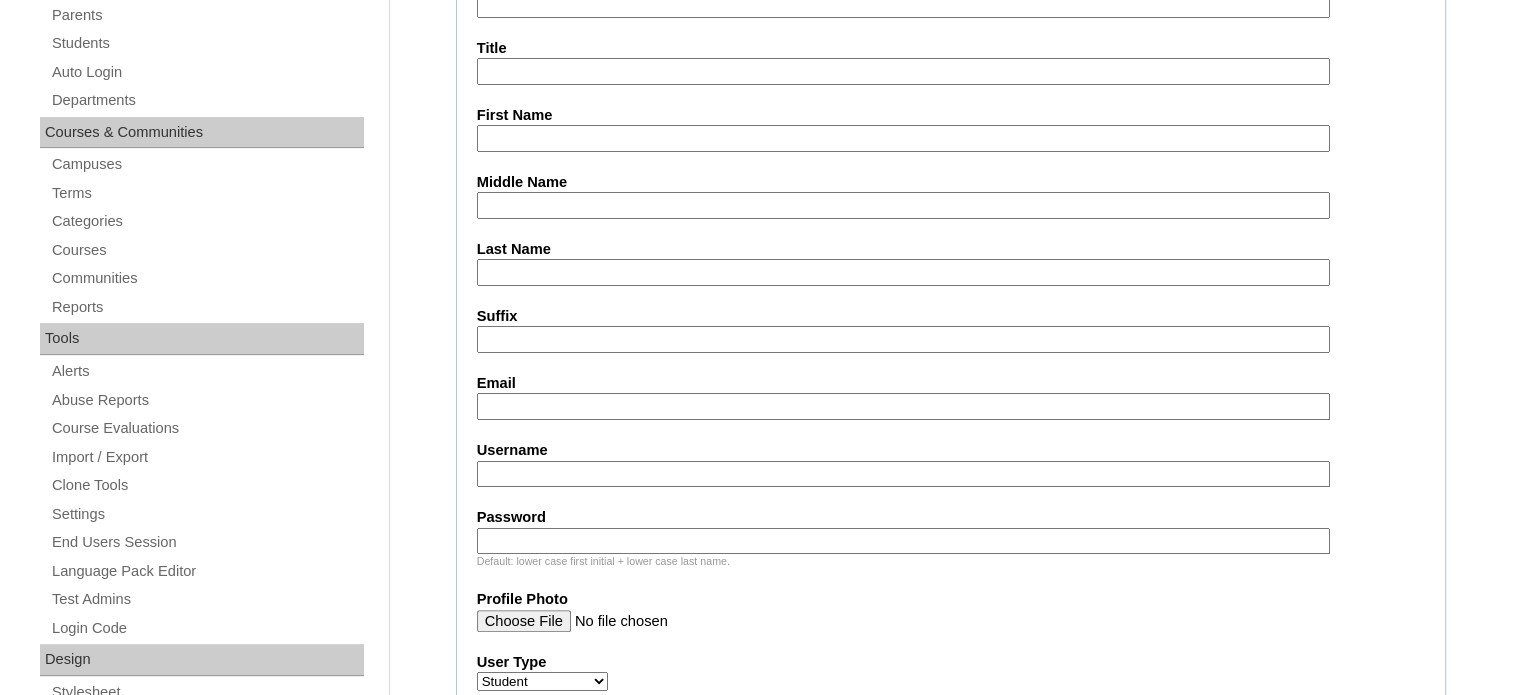paste on "[EMAIL]" 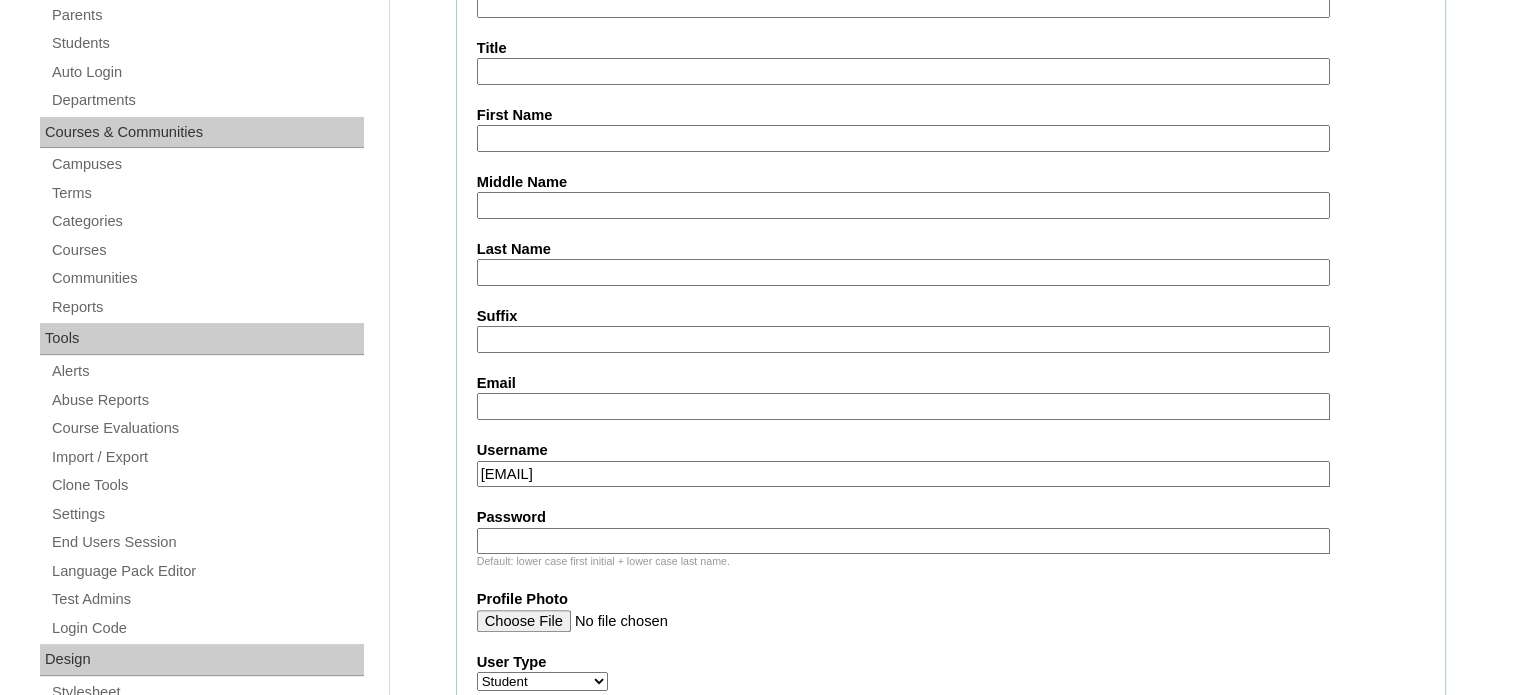 type on "[EMAIL]" 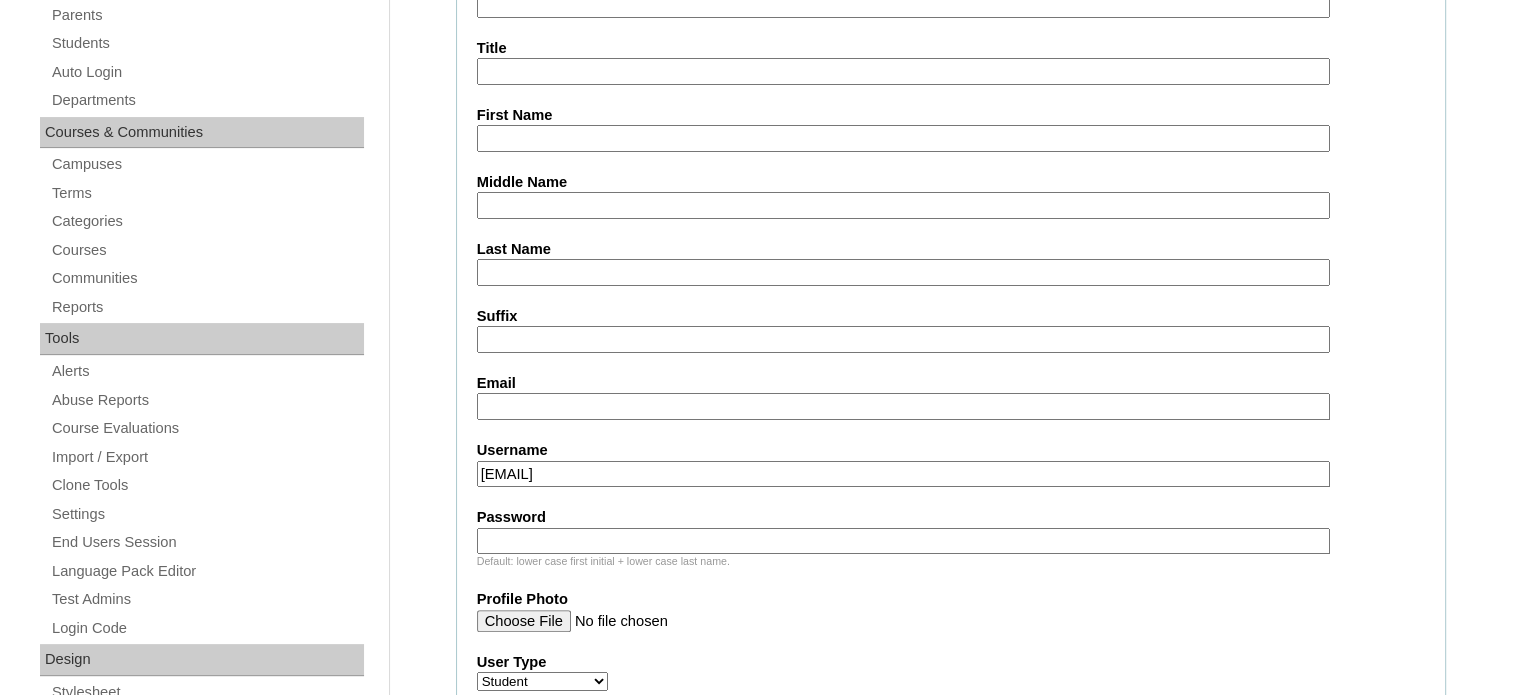 paste on "[ANONYMIZED]" 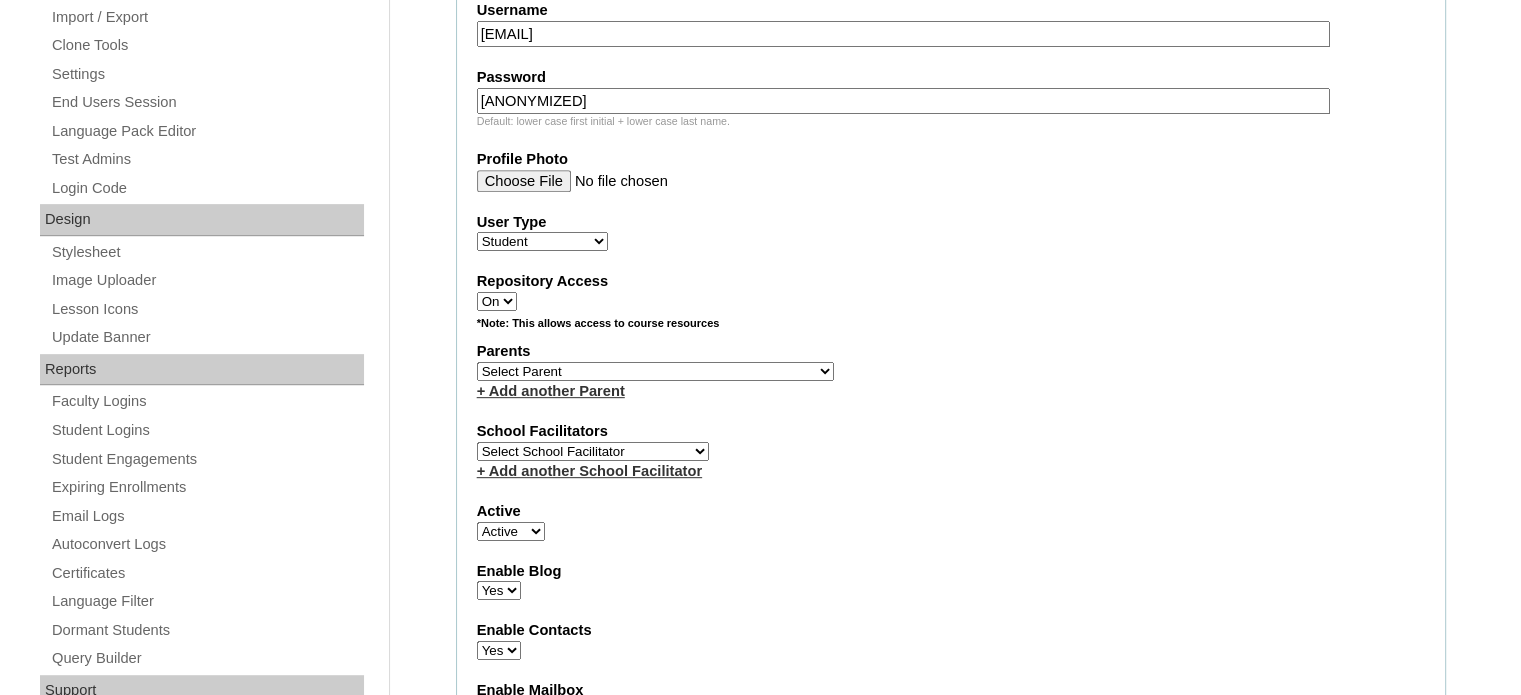 scroll, scrollTop: 727, scrollLeft: 0, axis: vertical 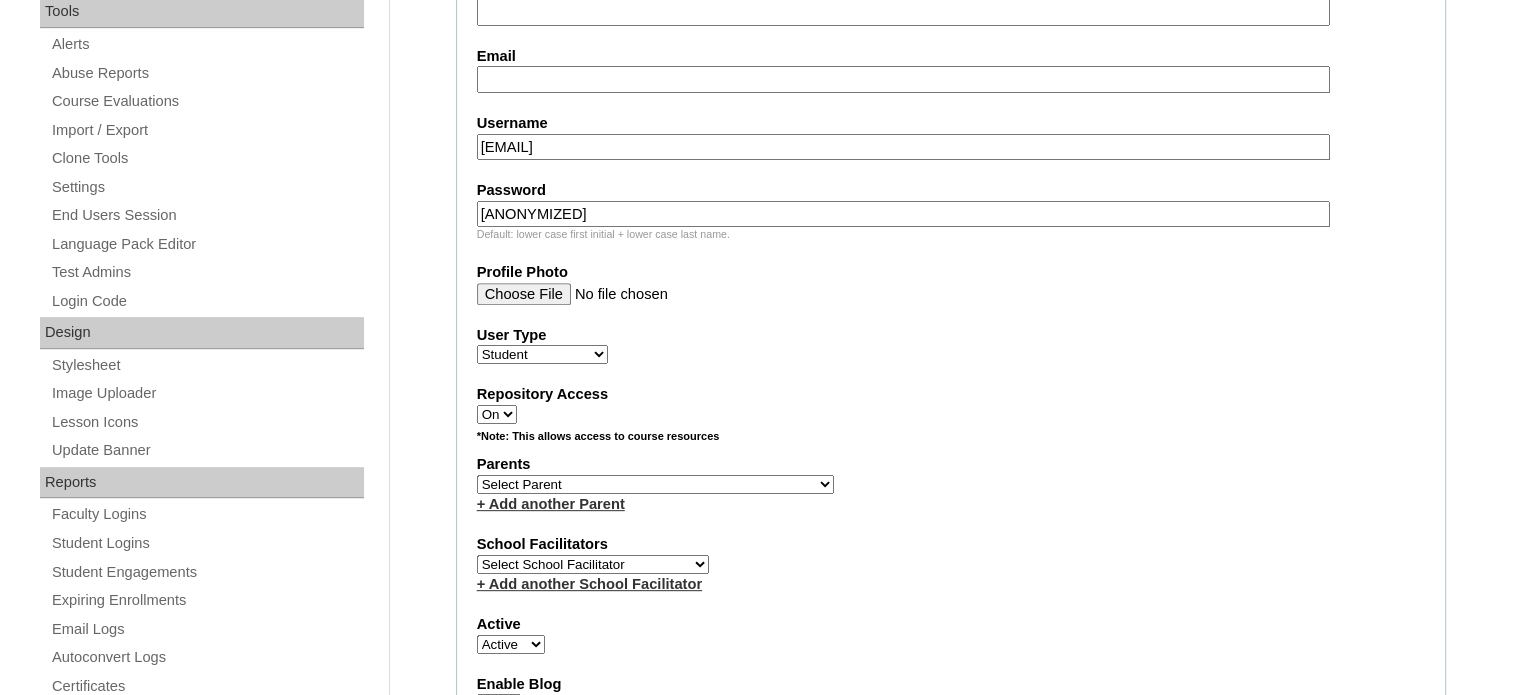 type on "[ANONYMIZED]" 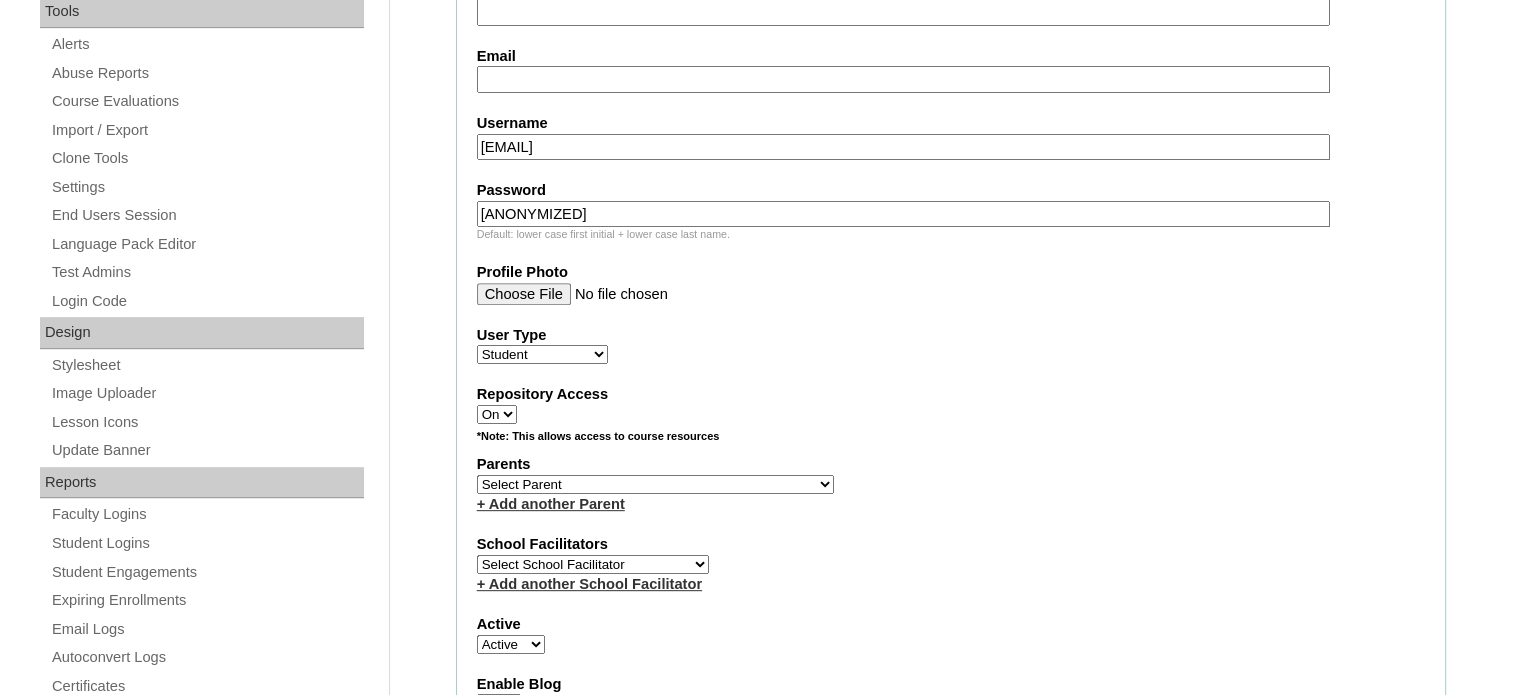 select on "42498" 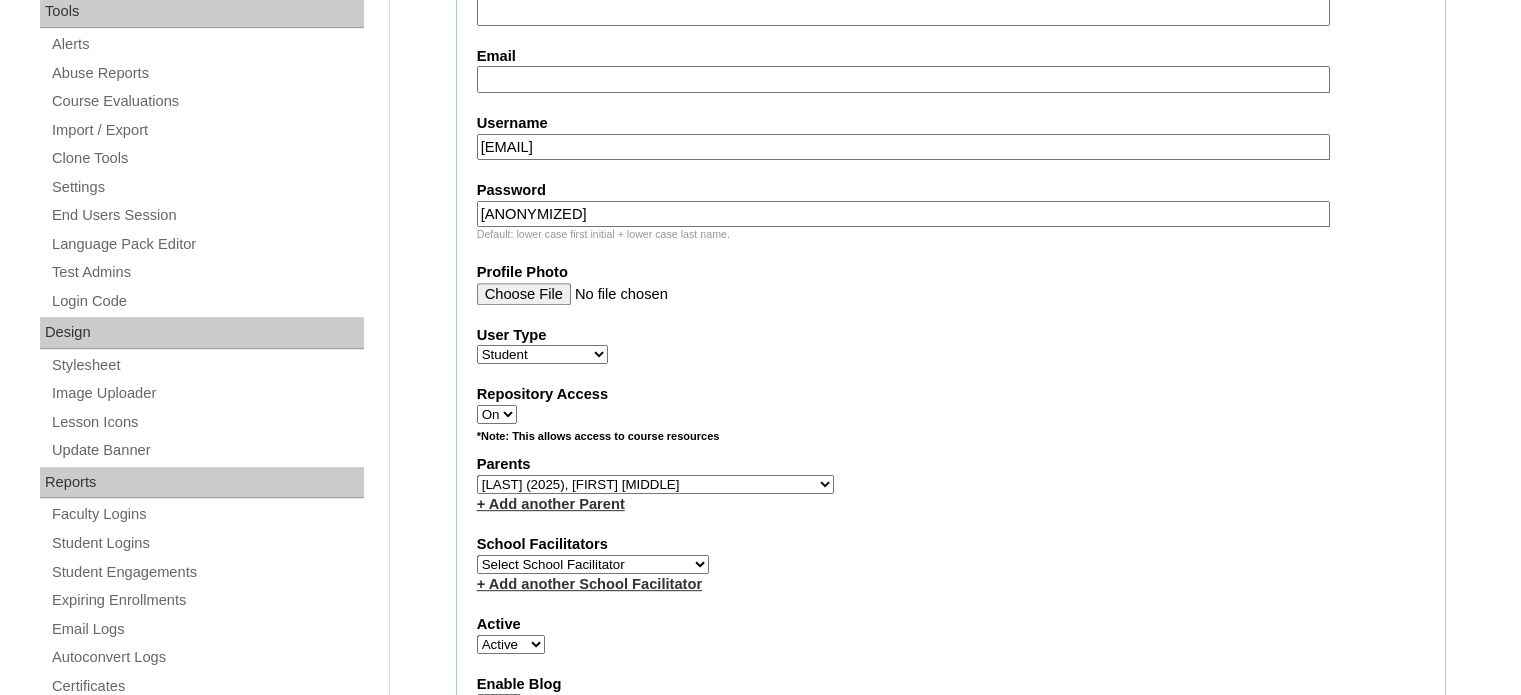 click on "Select Parent
,
,
,
,
,
,
,
,
,
,
,
,
,
,
,
,
,
,
,
,
,
,
,
,
,
,
,
,
,
,
,
,
,
,
,
,
,
,
,
, [FIRST]
, [FIRST] [MIDDLE]
, [FIRST] and [FIRST] [LAST]
[LAST], [FIRST]
[LAST], [FIRST]
[LAST], [FIRST] [MIDDLE] [LAST]
[LAST] [LAST], [FIRST] [MIDDLE]
[LAST], ([YEAR]) [FIRST]
[LAST], [FIRST]
[LAST], [FIRST]
[LAST], [FIRST]
[LAST]	, [FIRST] ([YEAR])
[LAST] [LAST], [FIRST]
[LAST] [YEAR], [FIRST]
[LAST] , [FIRST]
[LAST], [YEAR], [FIRST]
[LAST], [FIRST]
[LAST], [FIRST]
[LAST], [FIRST]
[LAST], [FIRST] [MIDDLE]
[LAST], [FIRST]
[LAST] ([YEAR]), [FIRST]
[LAST], [FIRST] [MIDDLE]
[LAST], [FIRST] [MIDDLE]
[LAST], [FIRST]" at bounding box center (655, 484) 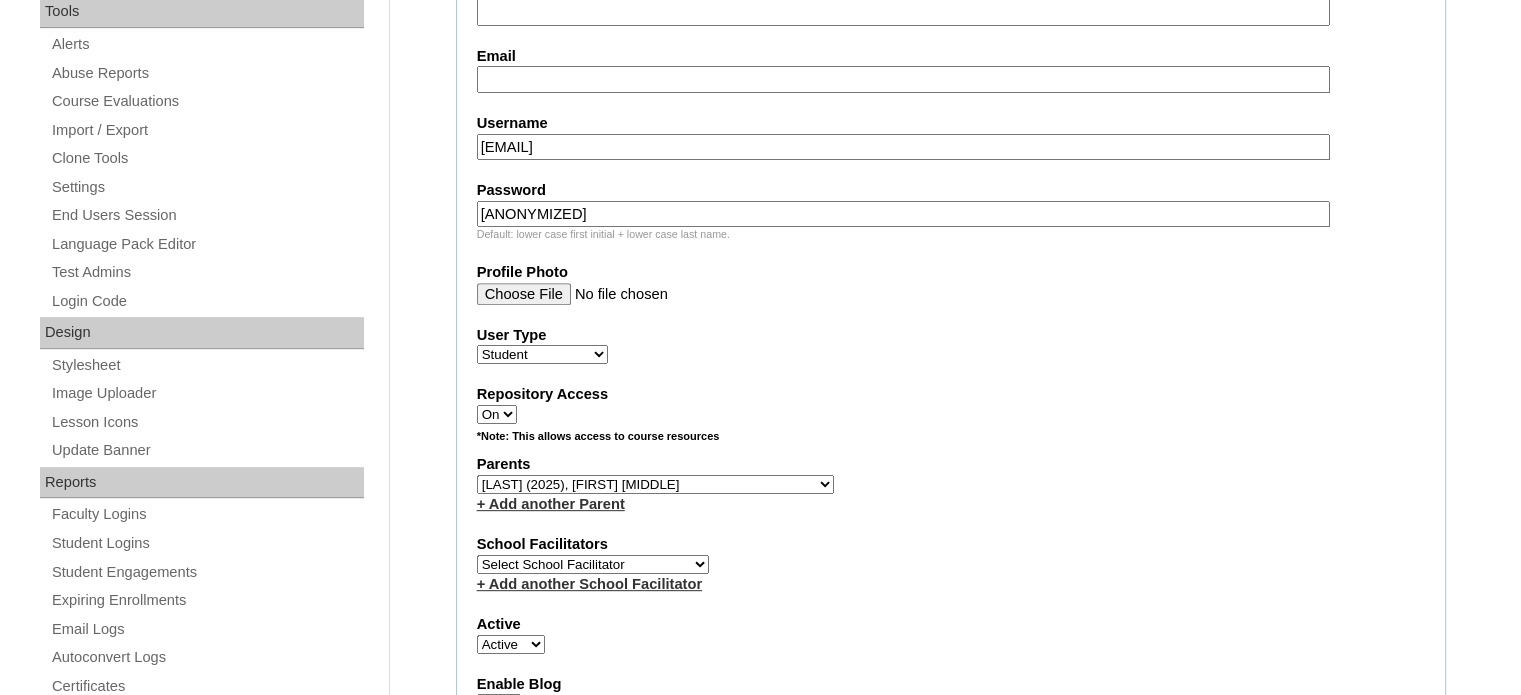 click on "User Type" at bounding box center [951, 335] 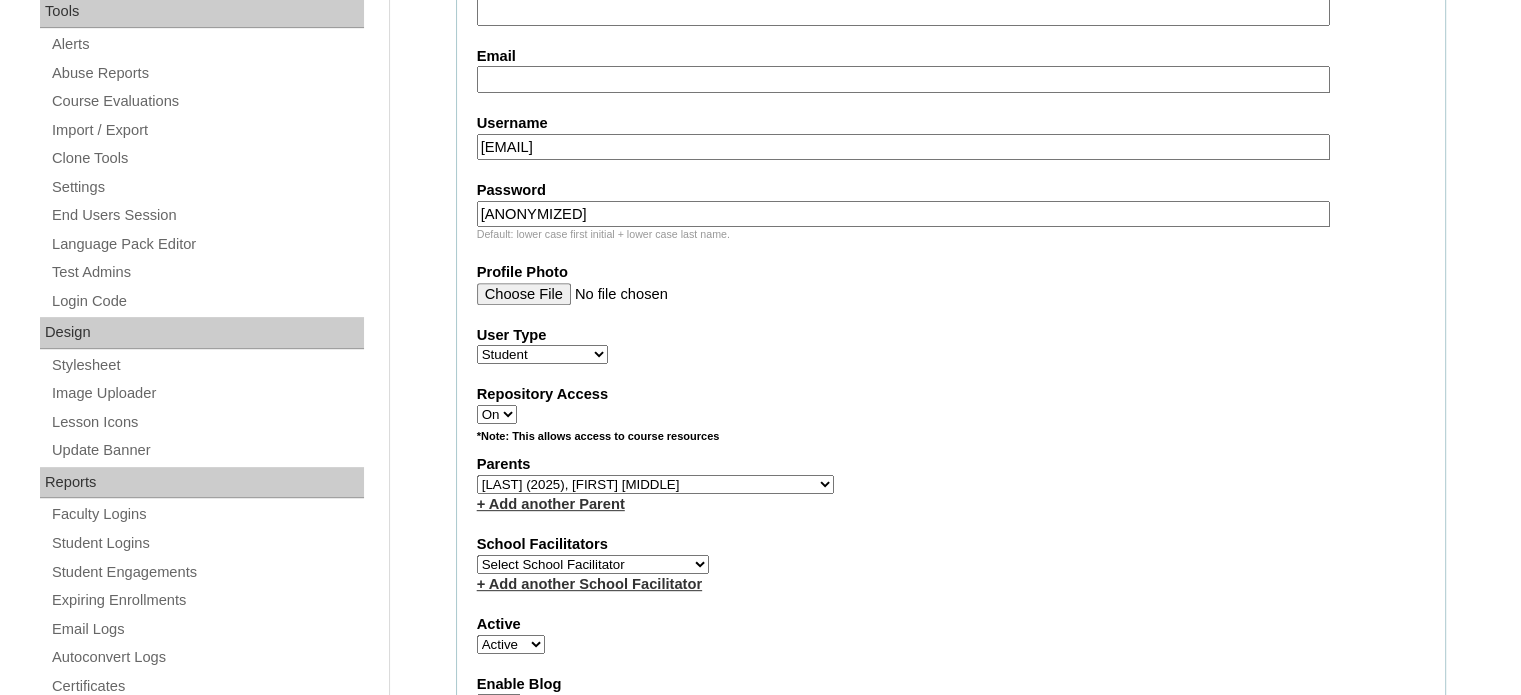 click on "Faculty Staff Student Parents School Facilitators" at bounding box center (542, 354) 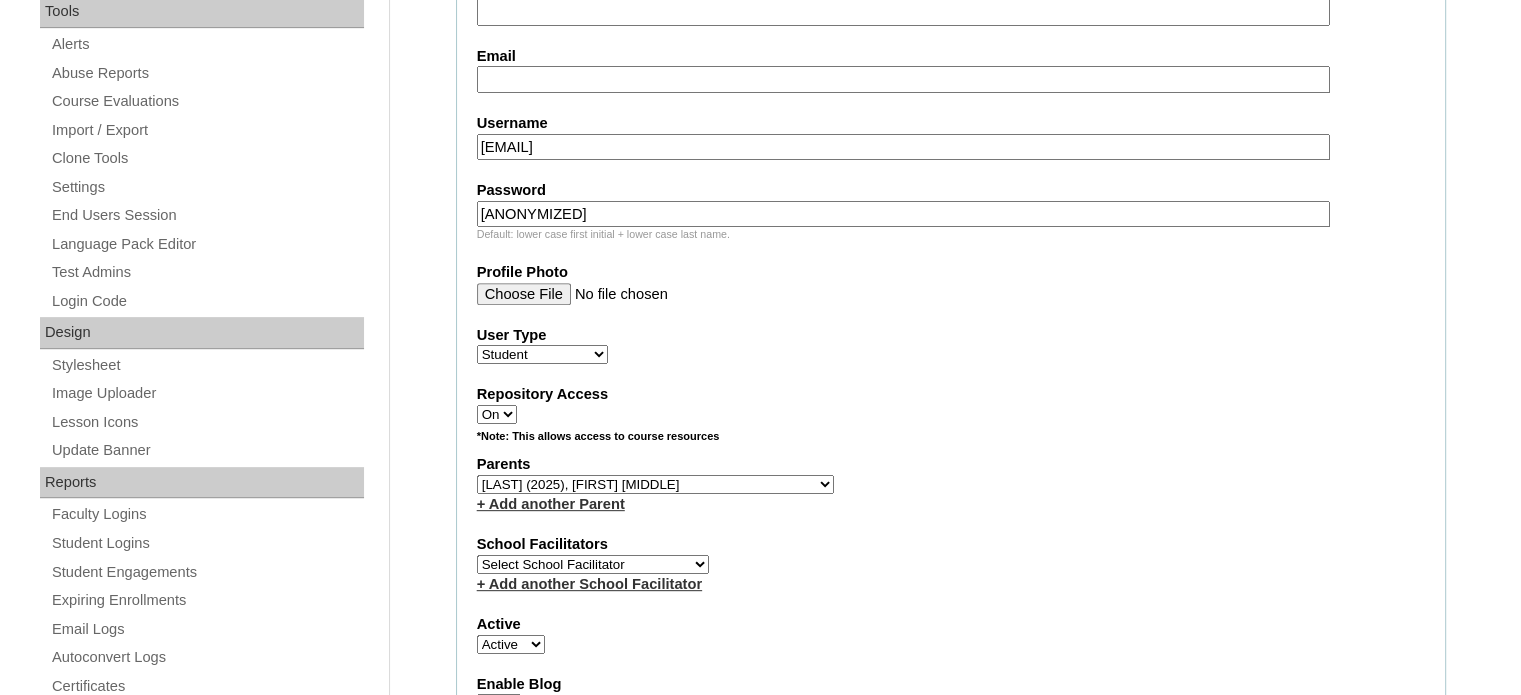 click on "Select School Facilitator
Norman Añain
Ruffa Abadijas
Mary Abella
Gloryfe Abion
Ariel Micah Albuero
Ariel Albuero OLD
KC Arciaga
Denise Ayado
Ruth Maye Bacani
May Bautista
Zaida Belbar
Daniella Benitez
Marielle Bermas
Jamie Ann Bleza
Mark Christian Braganza
Anj Brequillo
Melody Broqueza
Ruth Catherine Caña
Kit Cachuela
Jethro Francis Cagas
Camille Canlas
Mescel Capoquian
Mitchelle Carlos
Rose Castillo
Paula Mae Catalan
Jeremy Ann Catunao
Charlene Mae Chiong
Cla Chua
Cyrene Chua
Joshua Cobilla
Clarissa Joy Colimbino
Alvin Cruz
Ma. Katrina Helena Dabu
Krizle Fidelis De Vera
Henrick Jess Del Mundo
Precious Haziel Del Rosario
Reyna Lou Dela Pasion
Ritchel Densing
Alex Diaz
Alexandra Diaz
Alexandra Diaz
Patricia Diomampo-Co
Therese Margaurite Domingo
dontuse dontuse
Charrise Encina
VCIS TEACHER ENGLISH 5678
Chiaralyn Escamillas
Princess  Farrales
Kaye Felipe
Lery Garcia
Carmina Generalao
Racel Gonzales" at bounding box center (593, 564) 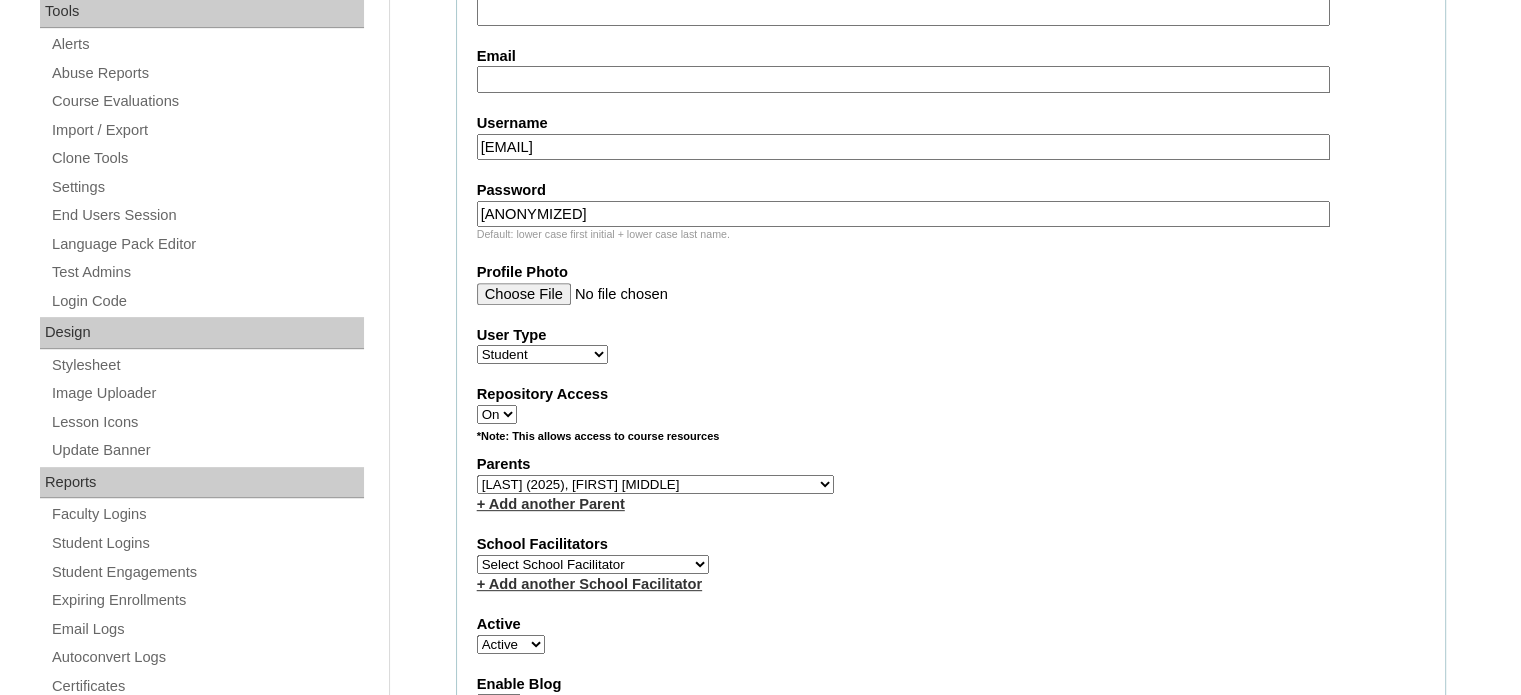 select on "[NUMBER]" 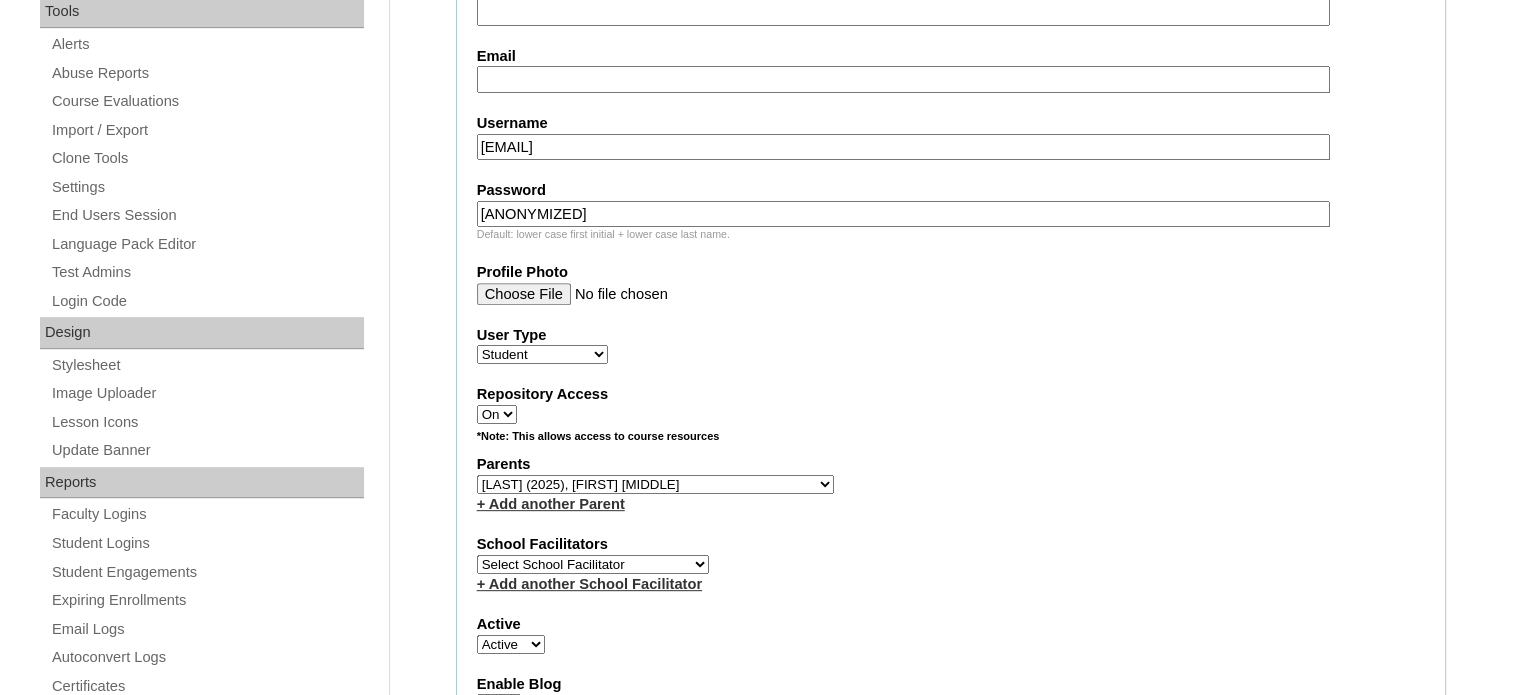 click on "Select School Facilitator
Norman Añain
Ruffa Abadijas
Mary Abella
Gloryfe Abion
Ariel Micah Albuero
Ariel Albuero OLD
KC Arciaga
Denise Ayado
Ruth Maye Bacani
May Bautista
Zaida Belbar
Daniella Benitez
Marielle Bermas
Jamie Ann Bleza
Mark Christian Braganza
Anj Brequillo
Melody Broqueza
Ruth Catherine Caña
Kit Cachuela
Jethro Francis Cagas
Camille Canlas
Mescel Capoquian
Mitchelle Carlos
Rose Castillo
Paula Mae Catalan
Jeremy Ann Catunao
Charlene Mae Chiong
Cla Chua
Cyrene Chua
Joshua Cobilla
Clarissa Joy Colimbino
Alvin Cruz
Ma. Katrina Helena Dabu
Krizle Fidelis De Vera
Henrick Jess Del Mundo
Precious Haziel Del Rosario
Reyna Lou Dela Pasion
Ritchel Densing
Alex Diaz
Alexandra Diaz
Alexandra Diaz
Patricia Diomampo-Co
Therese Margaurite Domingo
dontuse dontuse
Charrise Encina
VCIS TEACHER ENGLISH 5678
Chiaralyn Escamillas
Princess  Farrales
Kaye Felipe
Lery Garcia
Carmina Generalao
Racel Gonzales" at bounding box center [593, 564] 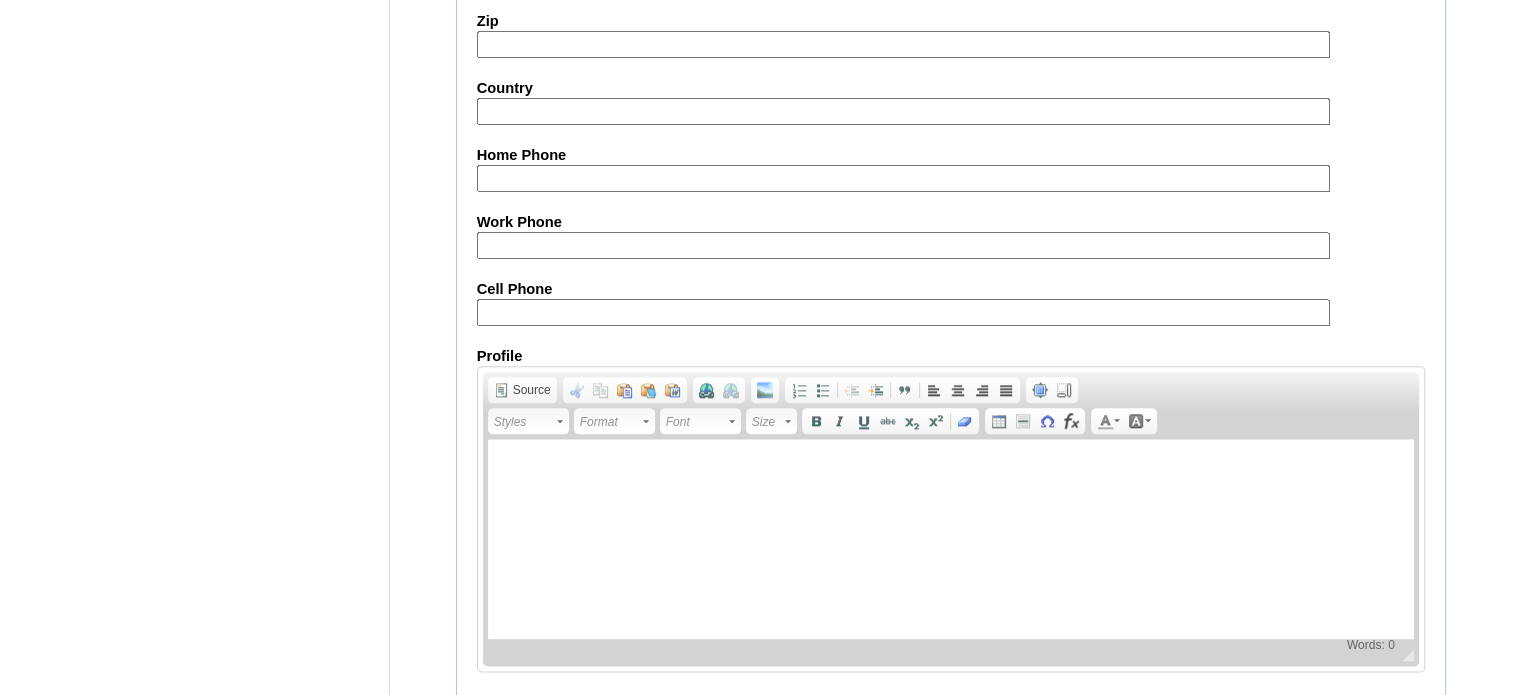 scroll, scrollTop: 2327, scrollLeft: 0, axis: vertical 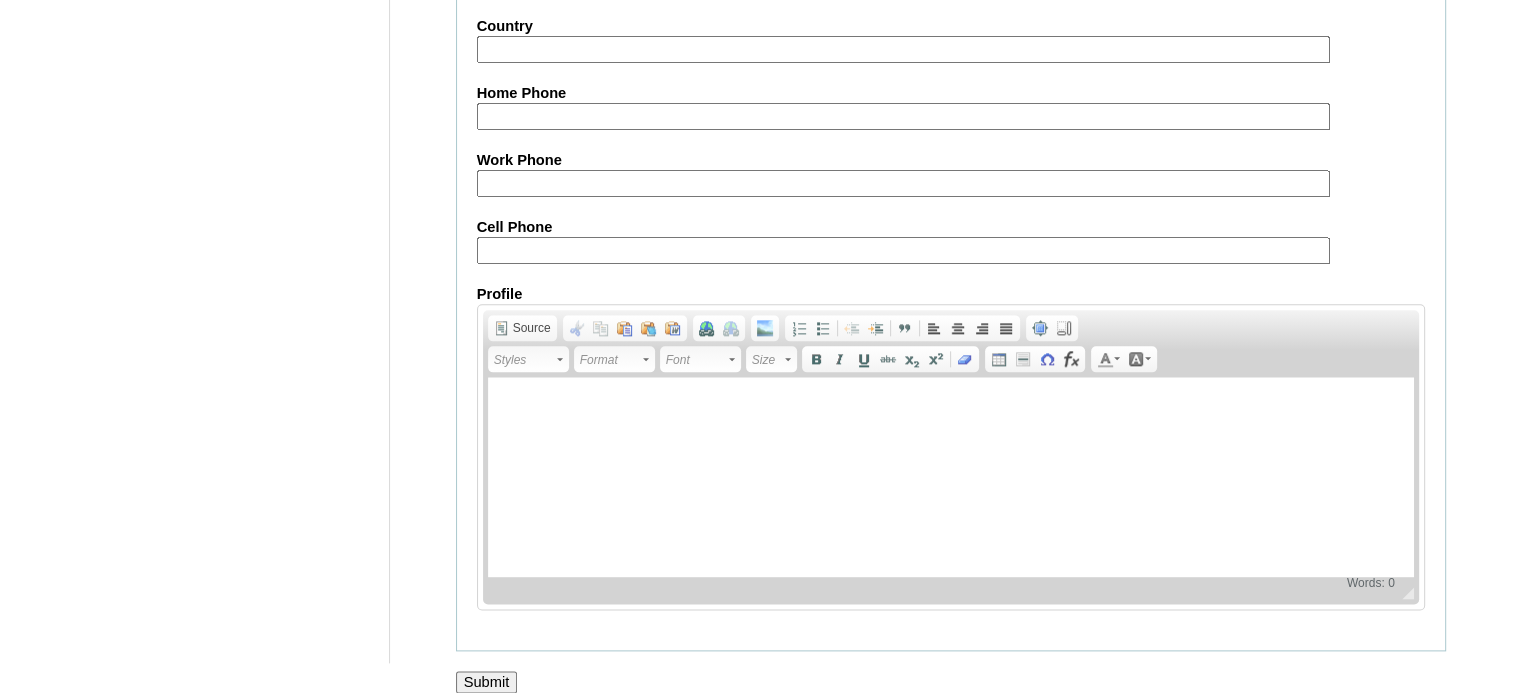 drag, startPoint x: 502, startPoint y: 662, endPoint x: 486, endPoint y: 666, distance: 16.492422 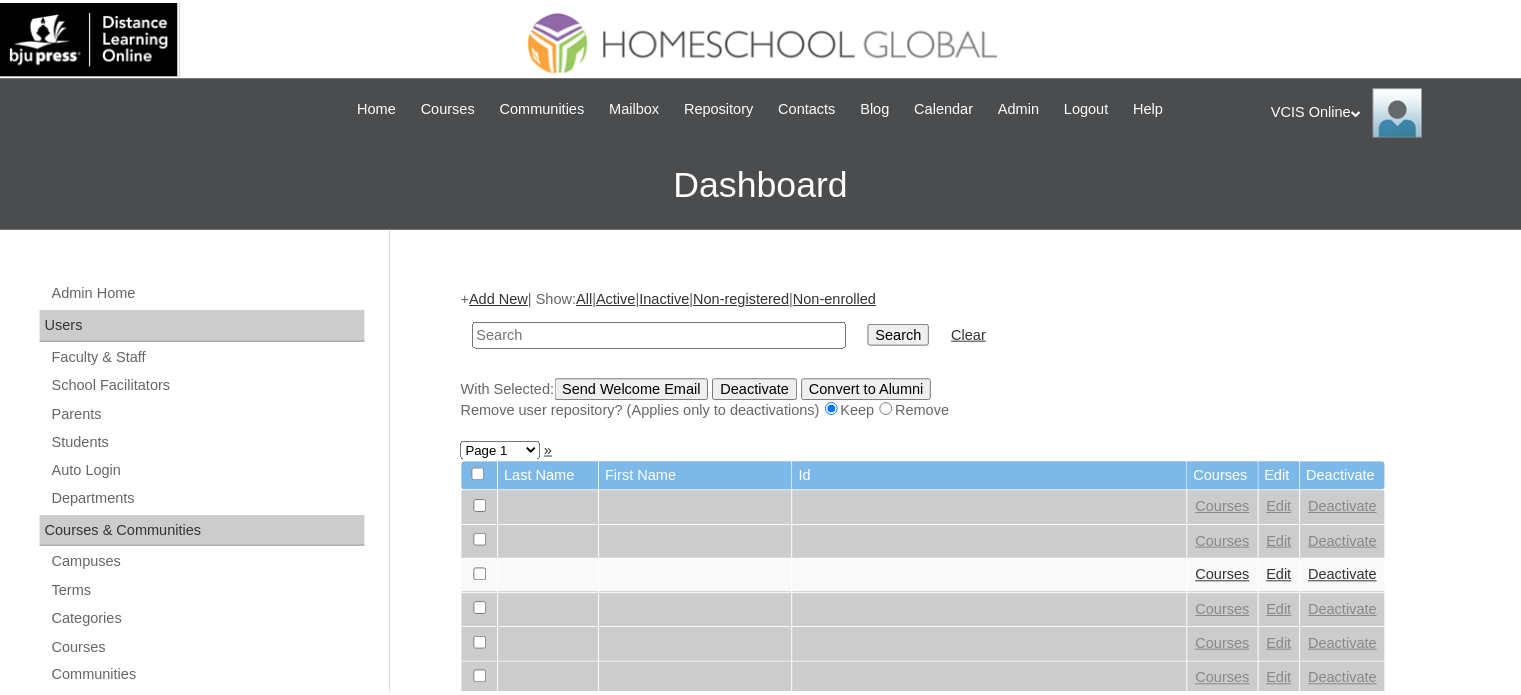 scroll, scrollTop: 0, scrollLeft: 0, axis: both 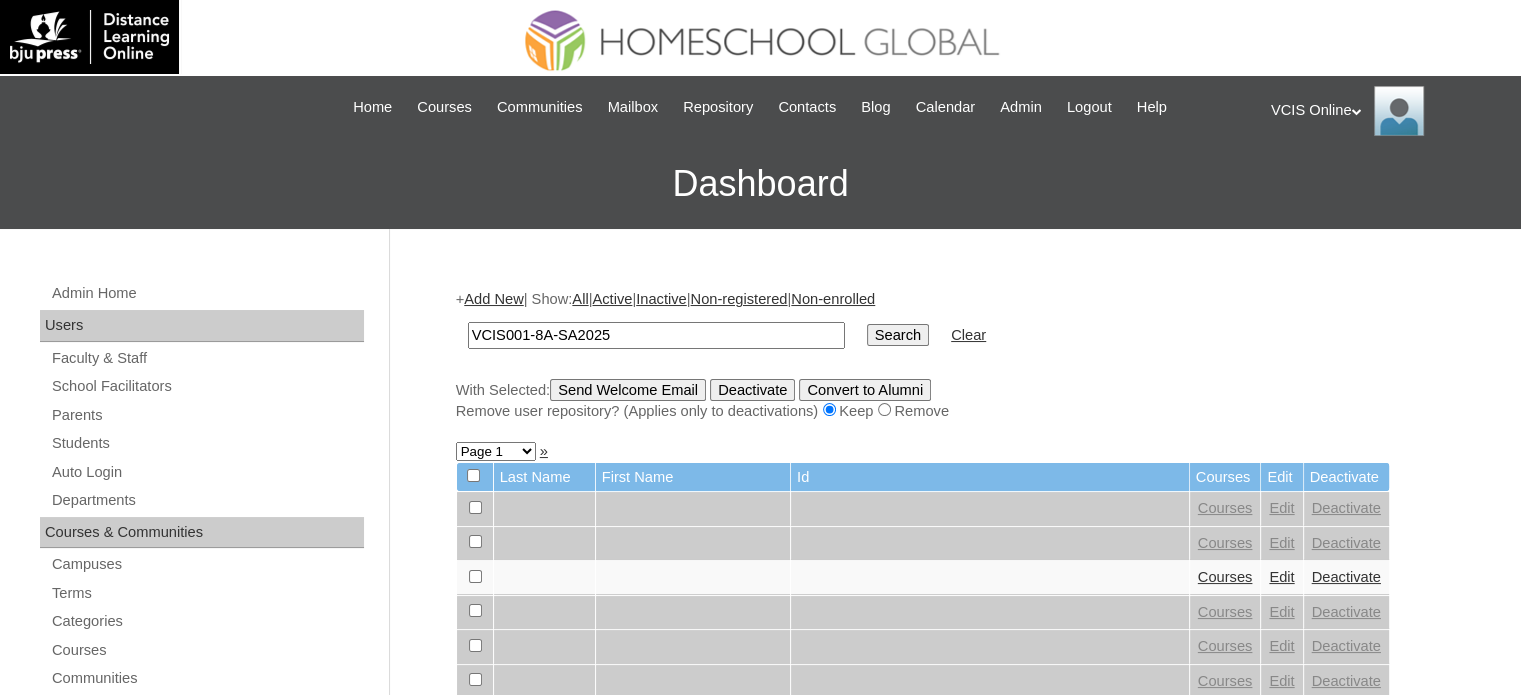 type on "VCIS001-8A-SA2025" 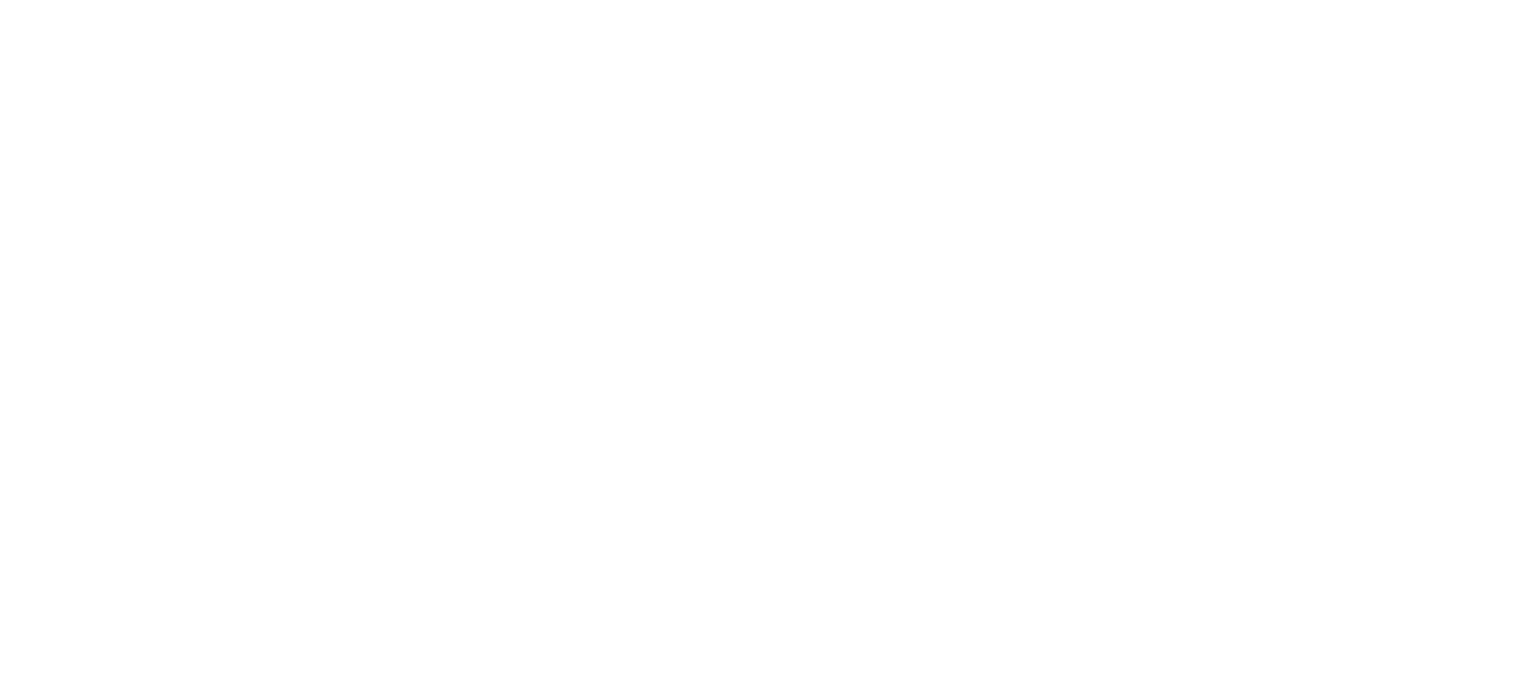 scroll, scrollTop: 0, scrollLeft: 0, axis: both 